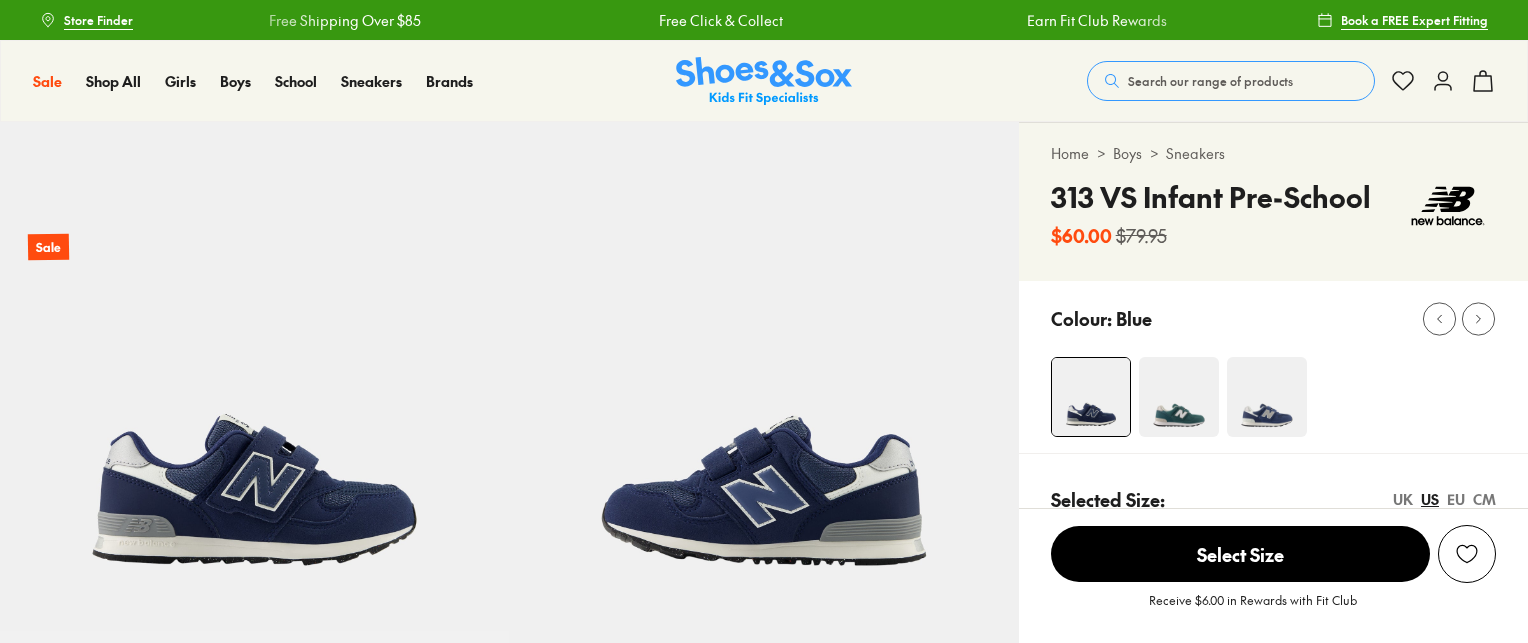 scroll, scrollTop: 0, scrollLeft: 0, axis: both 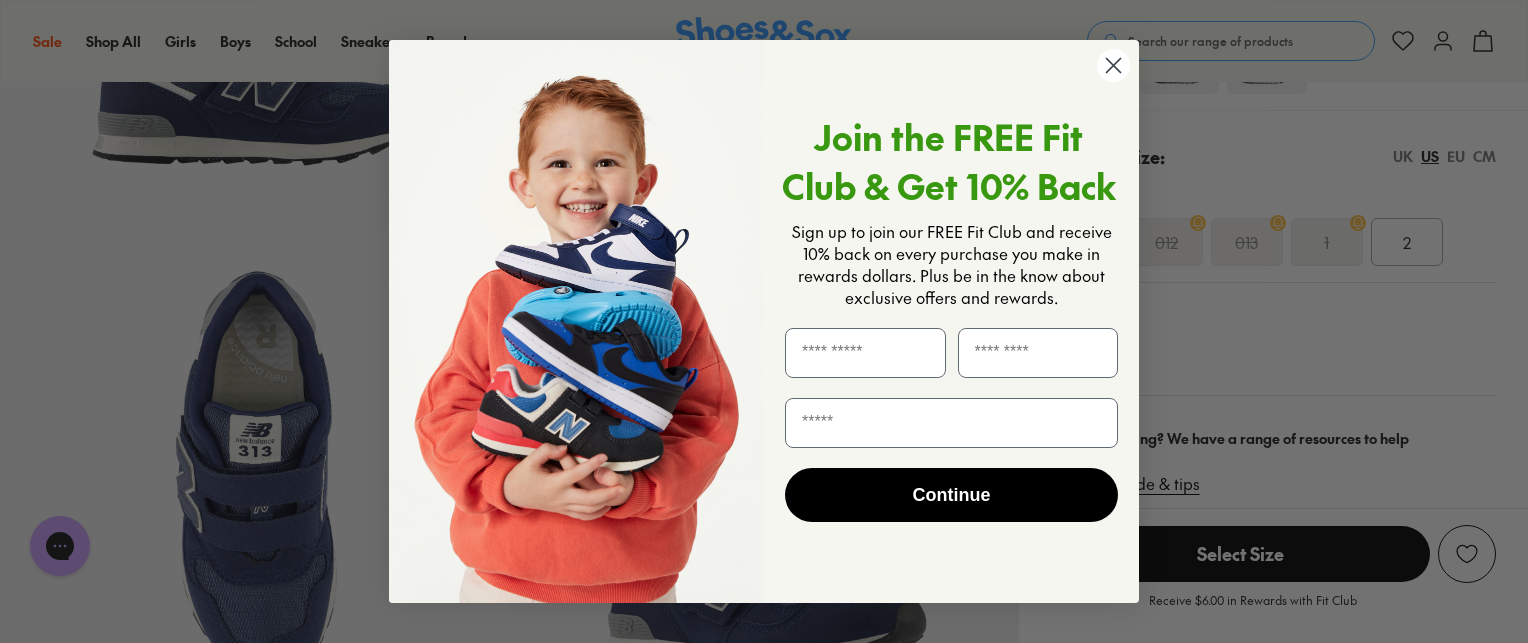 click 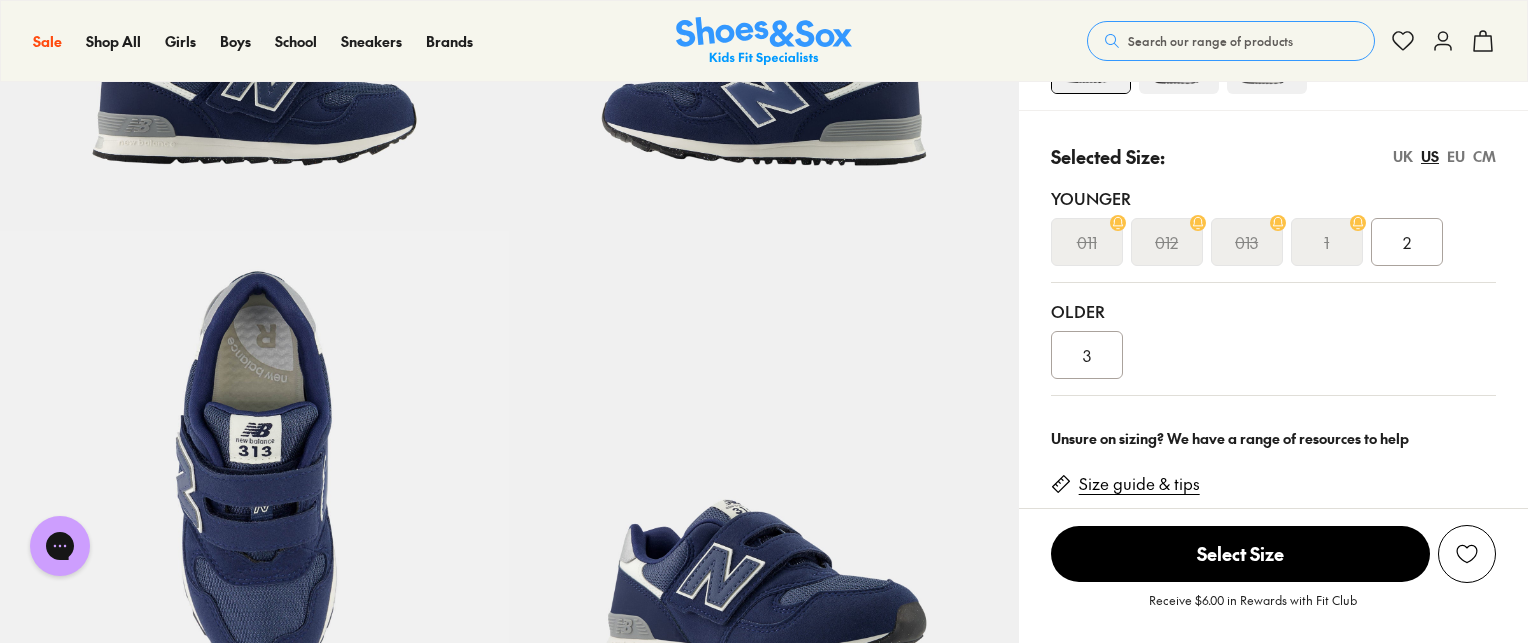 scroll, scrollTop: 0, scrollLeft: 0, axis: both 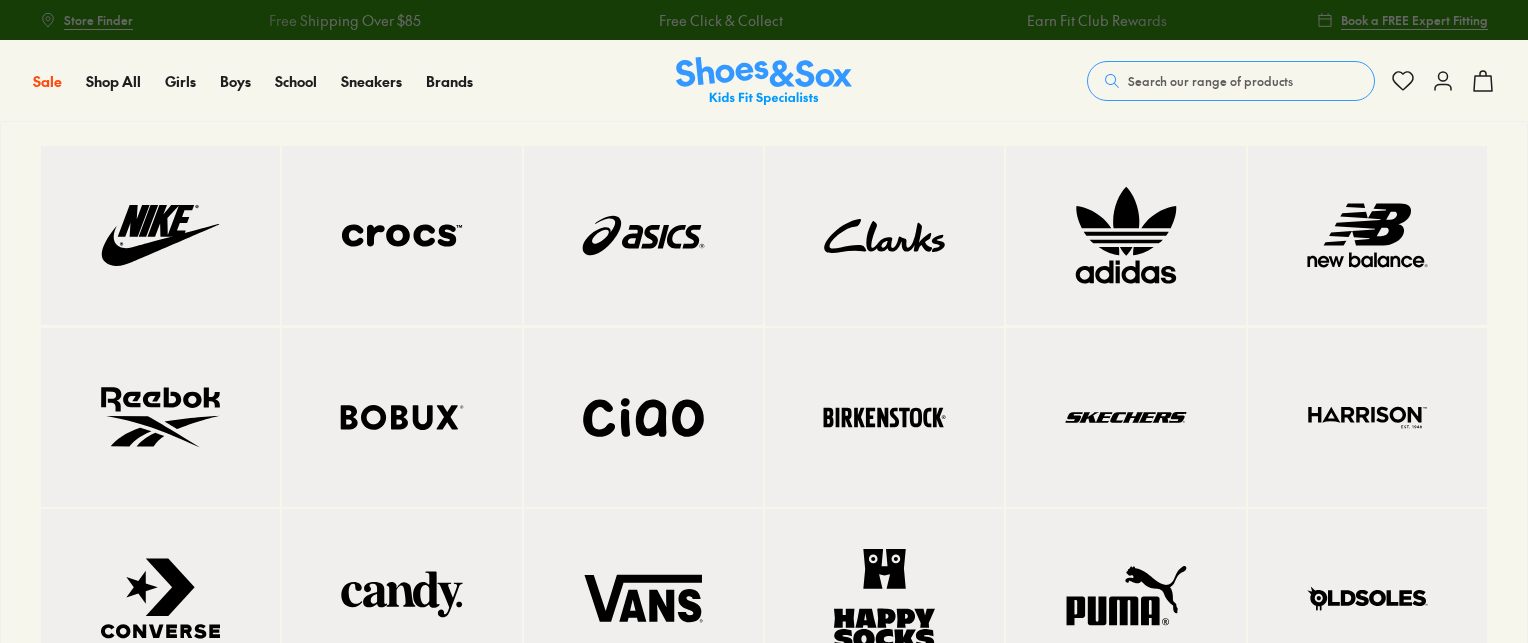 click at bounding box center [1367, 235] 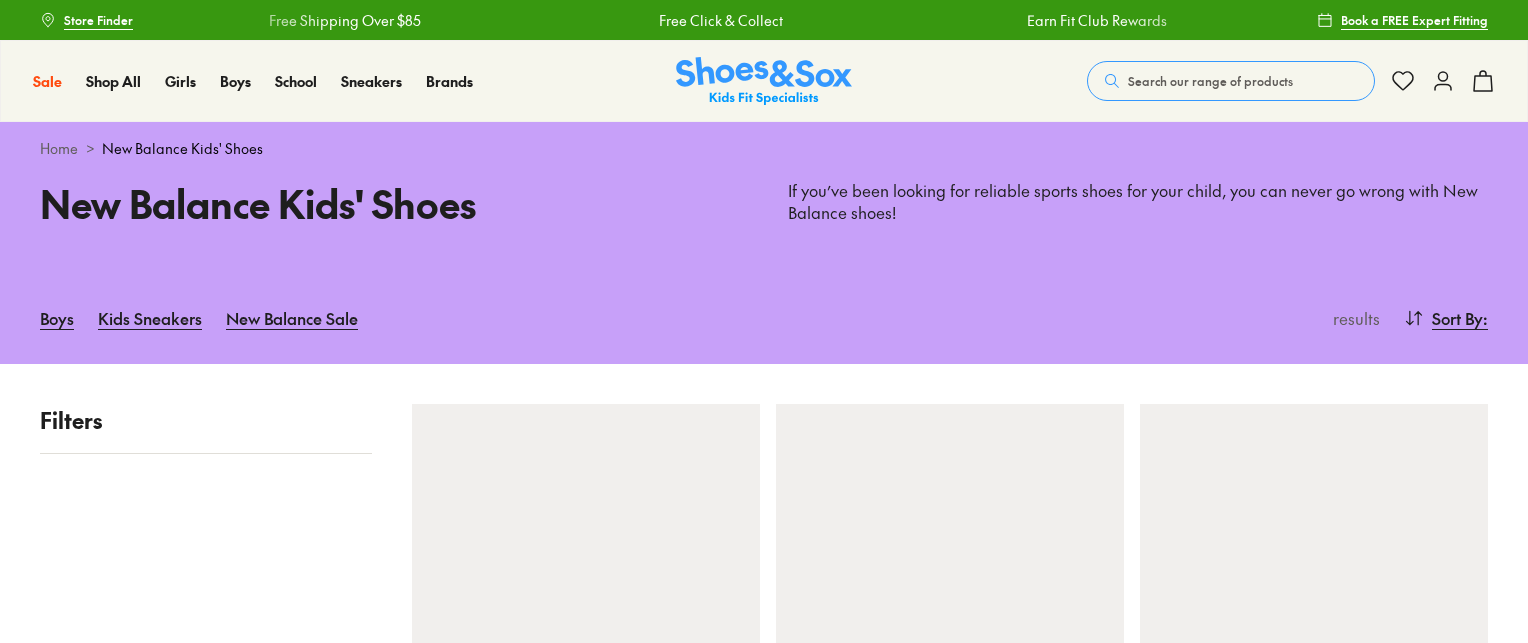 scroll, scrollTop: 0, scrollLeft: 0, axis: both 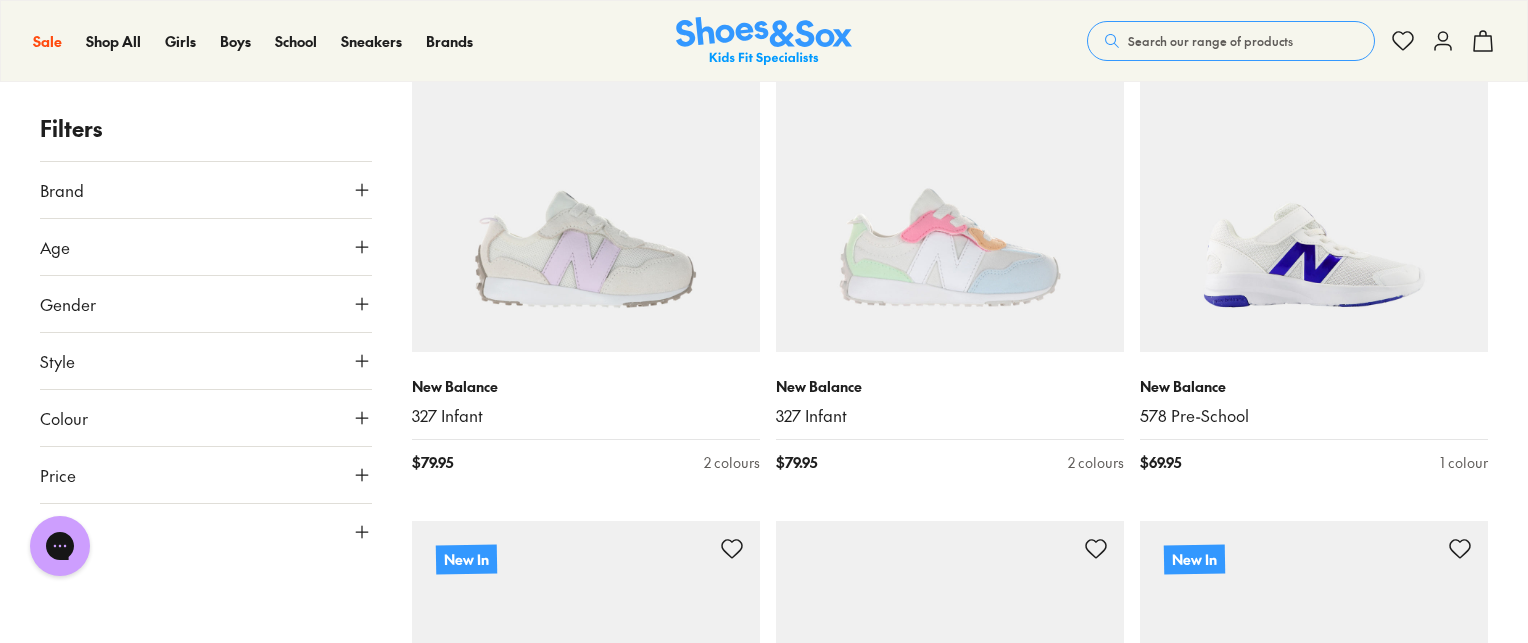 click 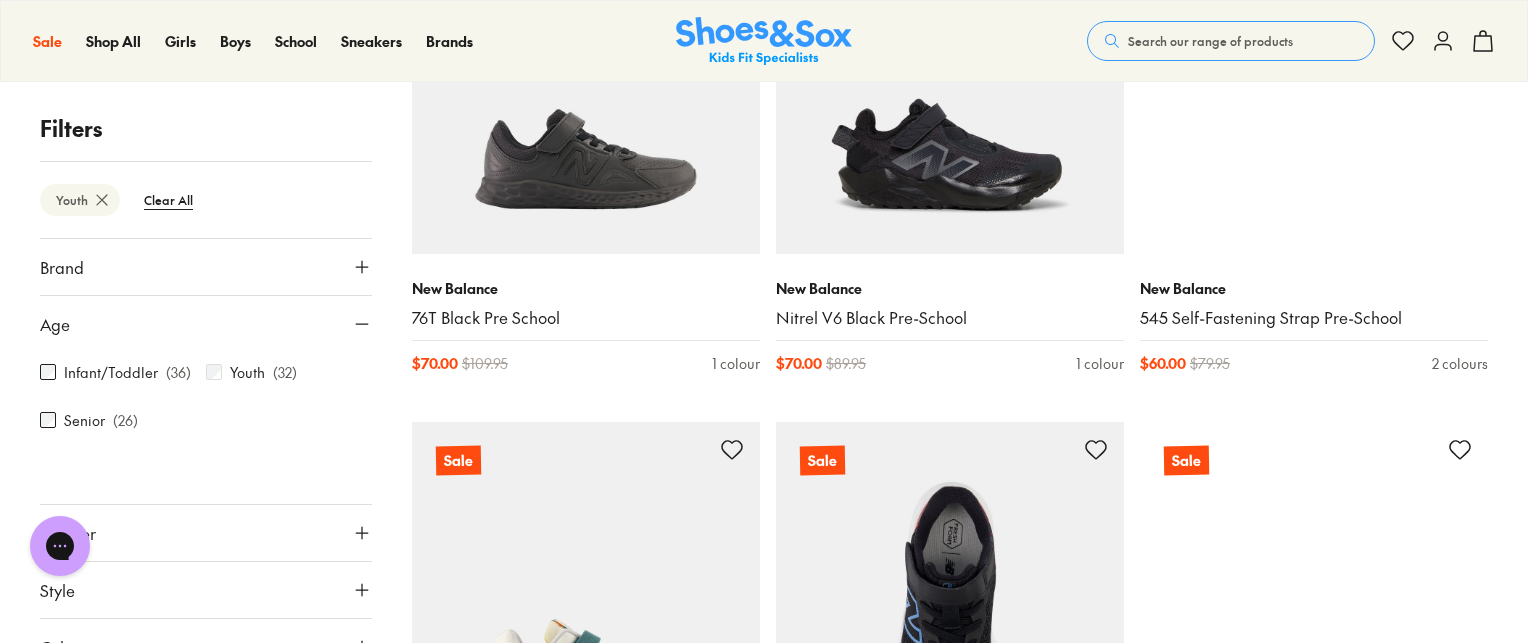 scroll, scrollTop: 3900, scrollLeft: 0, axis: vertical 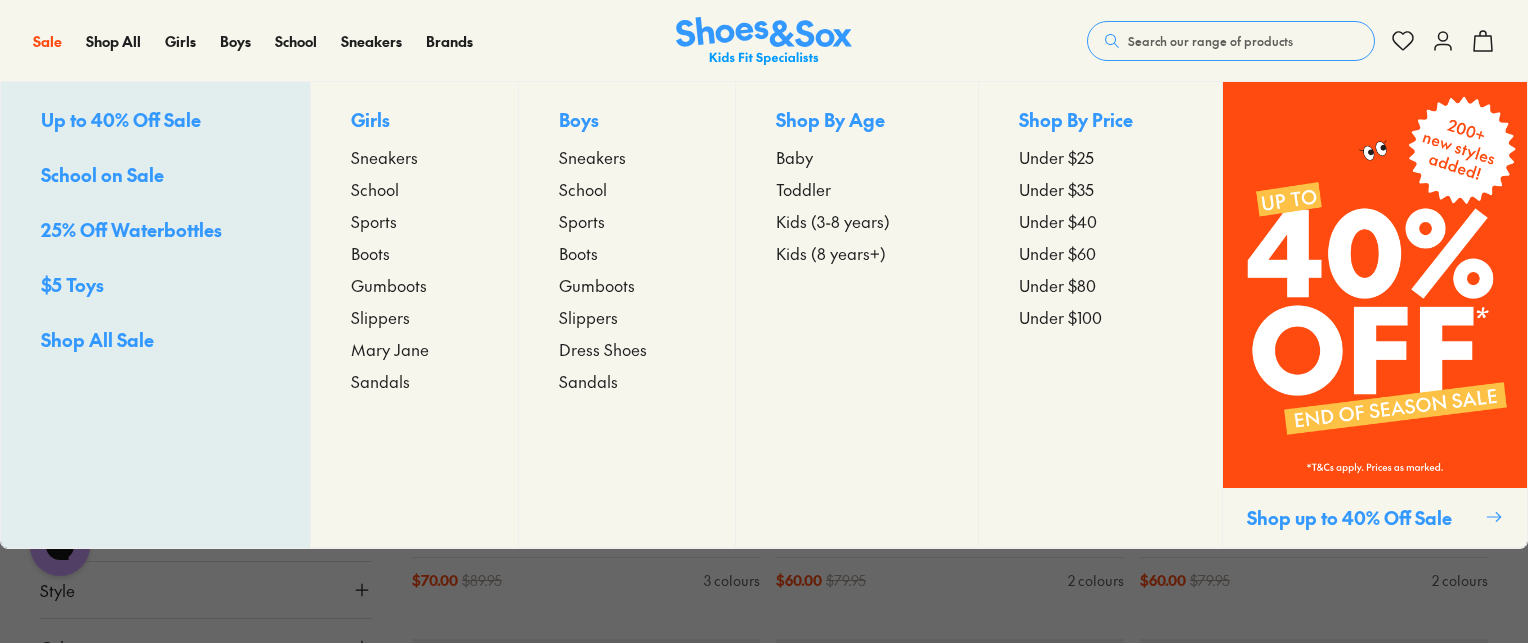 click on "Sneakers" at bounding box center [592, 157] 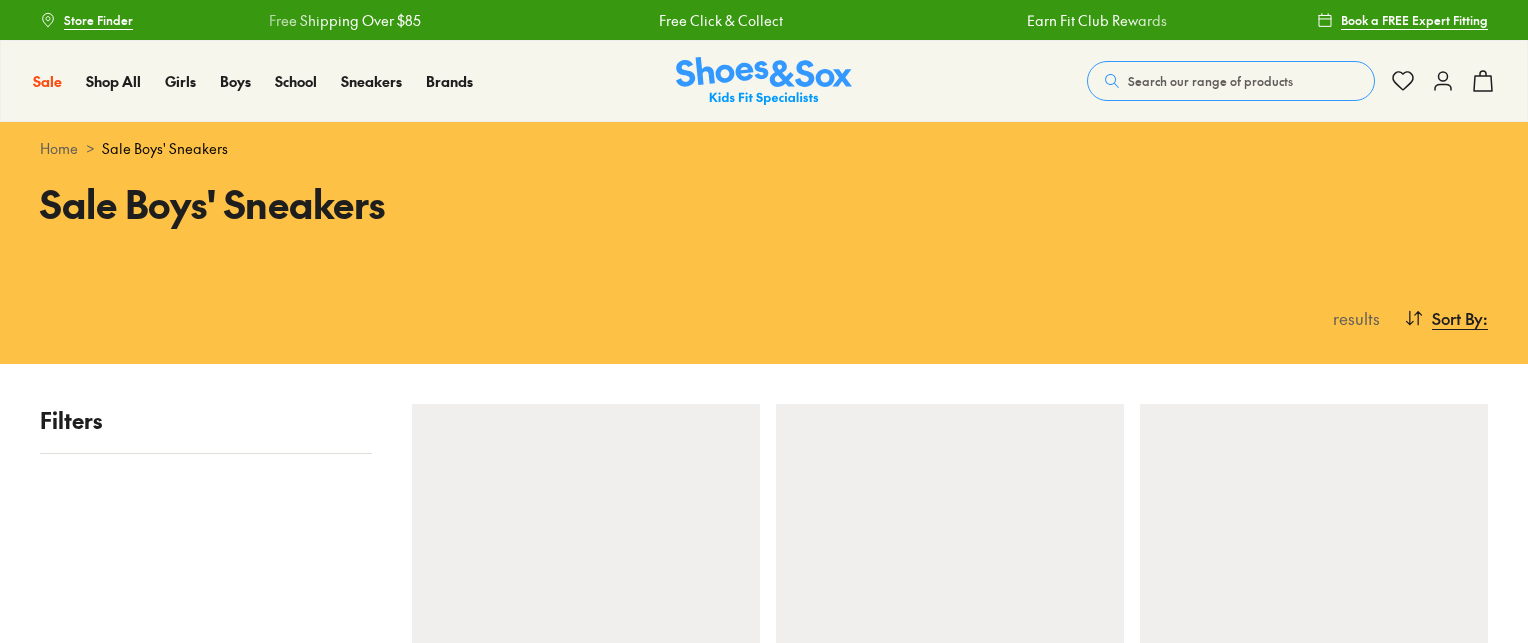 scroll, scrollTop: 0, scrollLeft: 0, axis: both 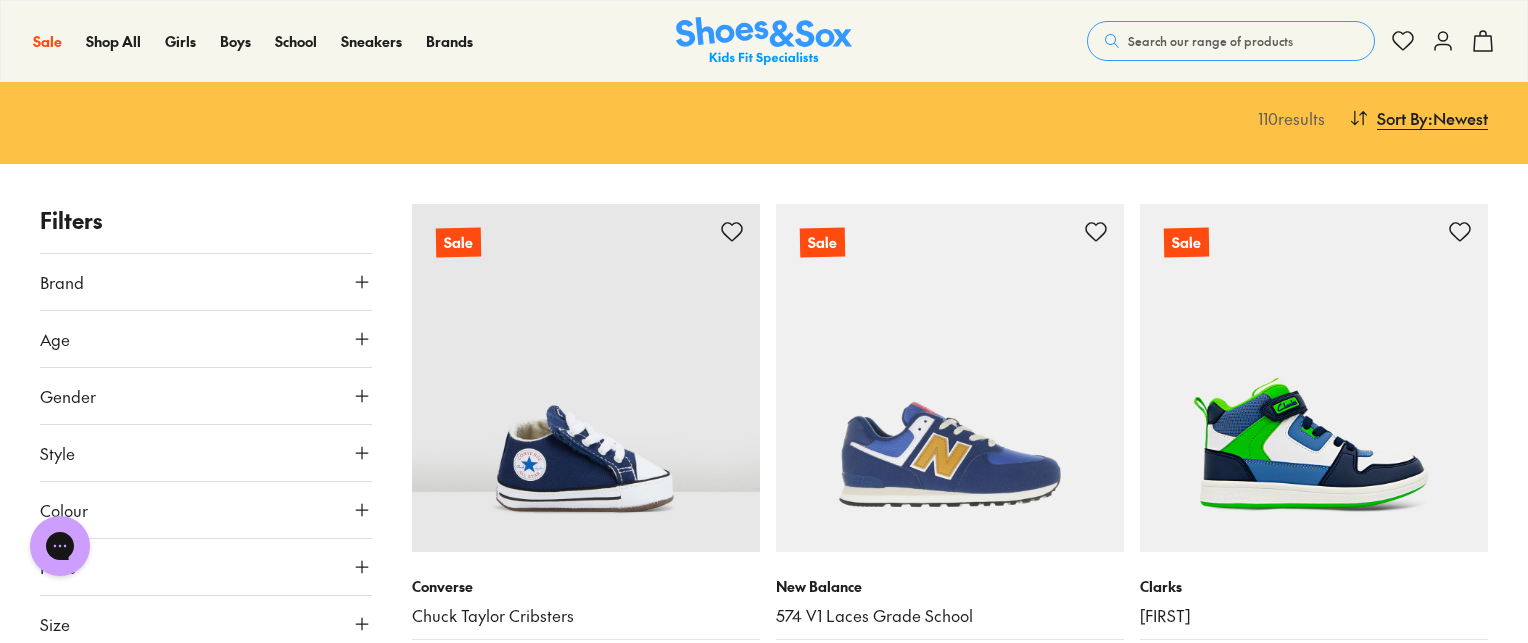 click on "Brand" at bounding box center [206, 282] 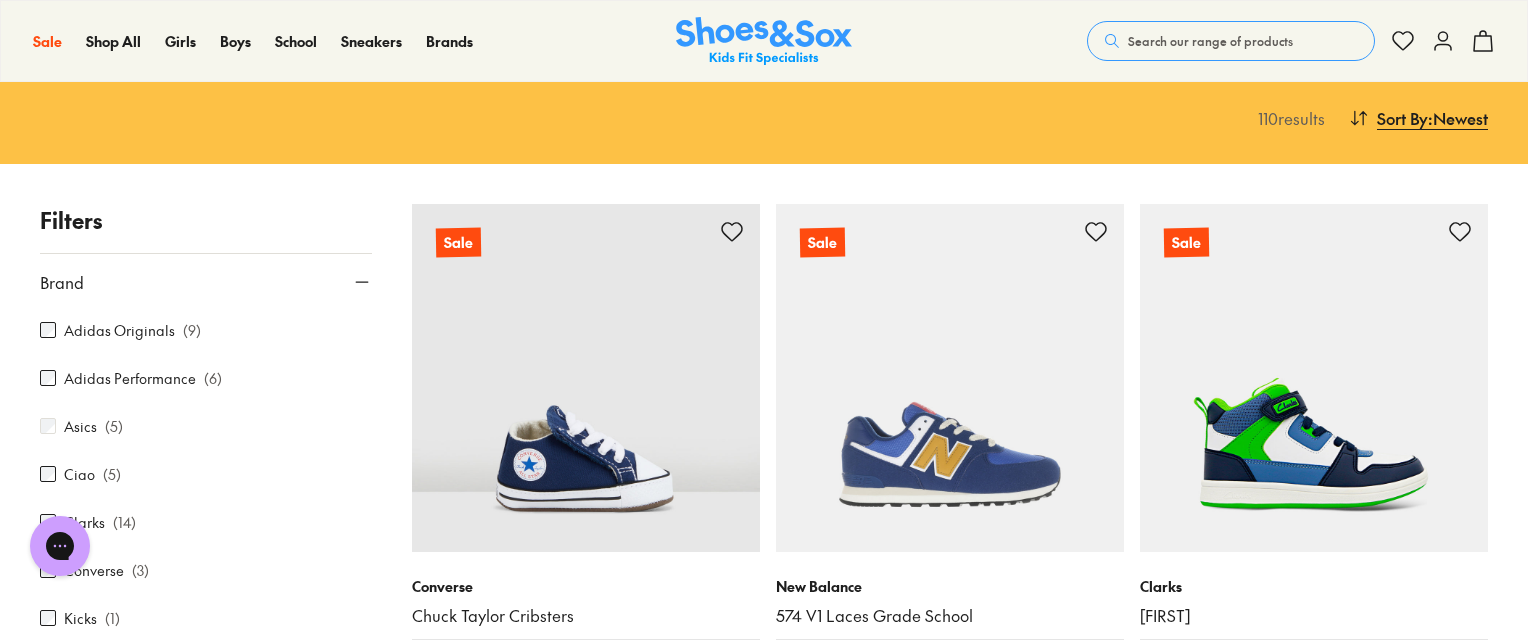 scroll, scrollTop: 264, scrollLeft: 0, axis: vertical 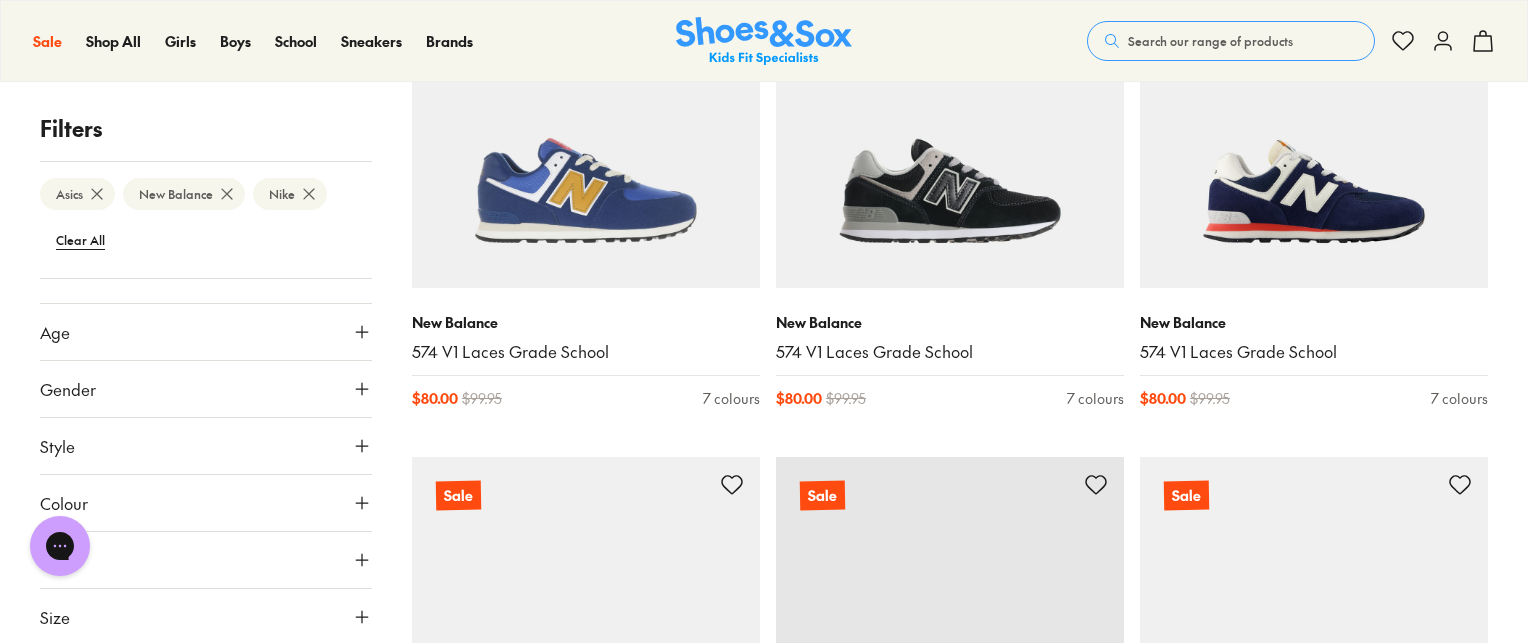 click 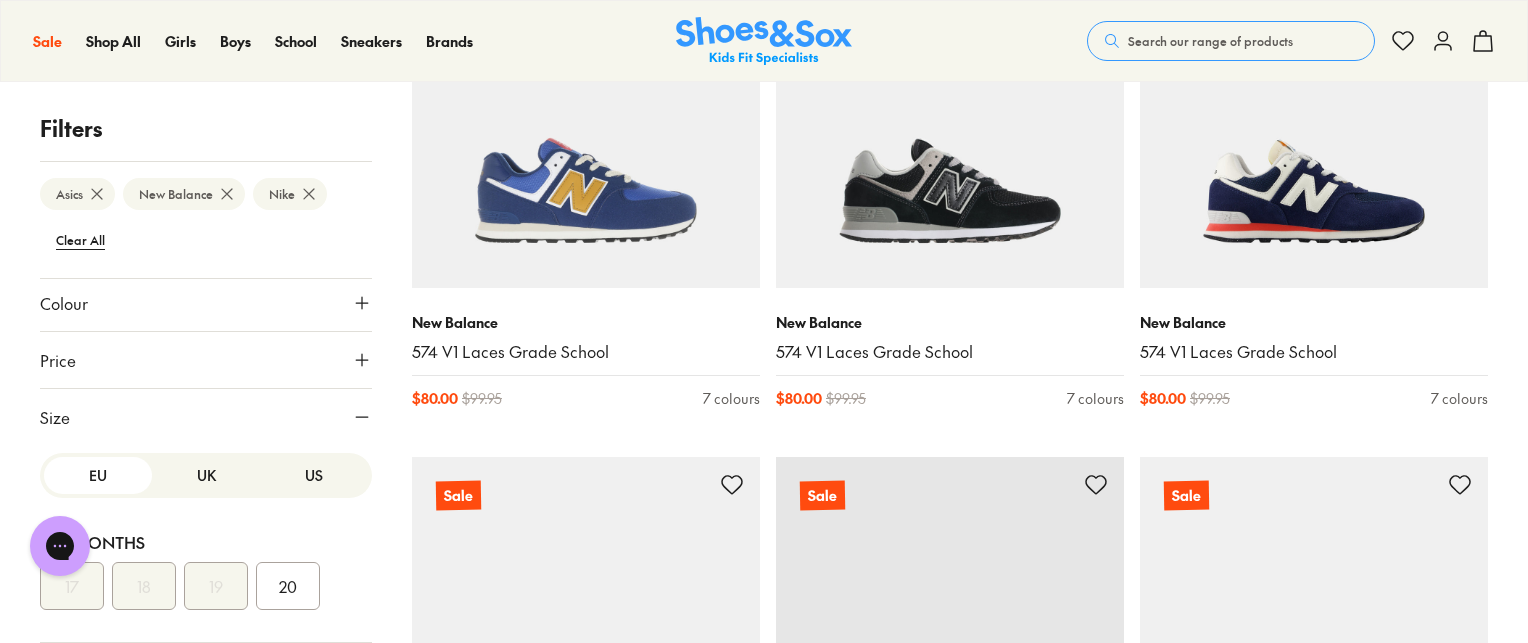 scroll, scrollTop: 800, scrollLeft: 0, axis: vertical 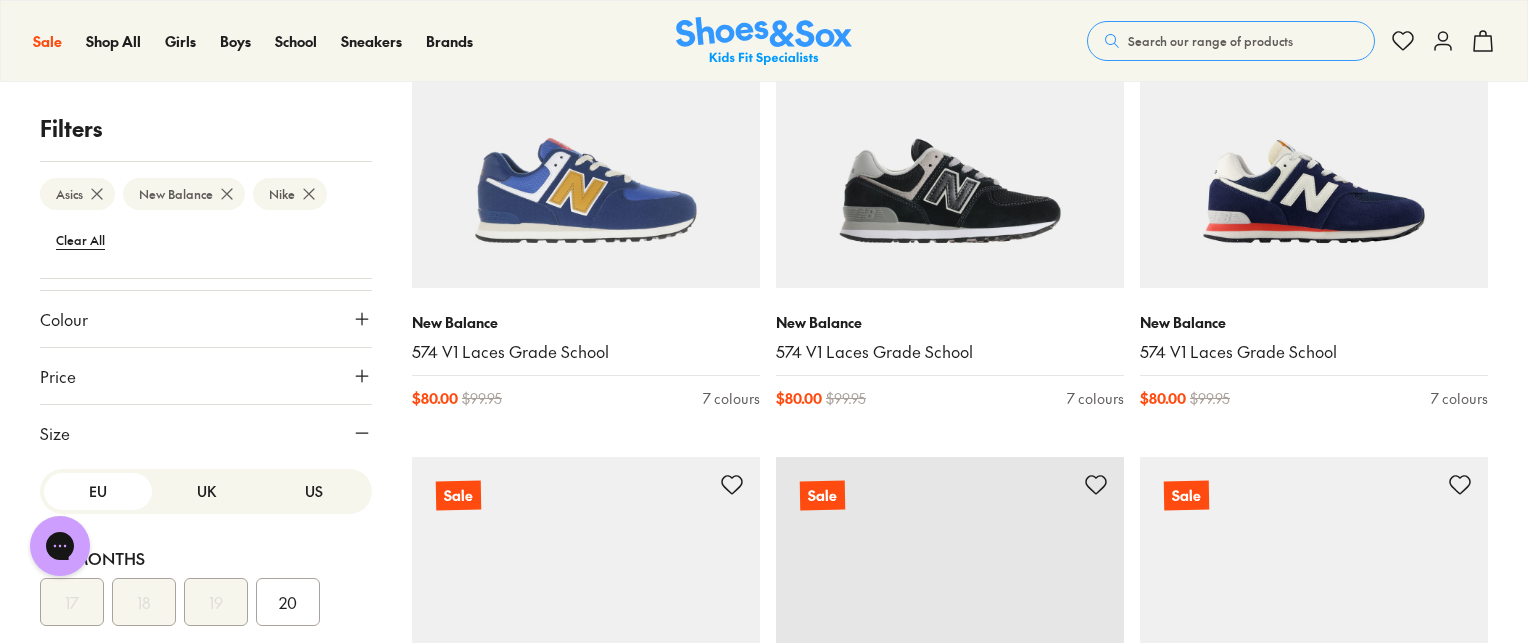 click on "US" at bounding box center (314, 491) 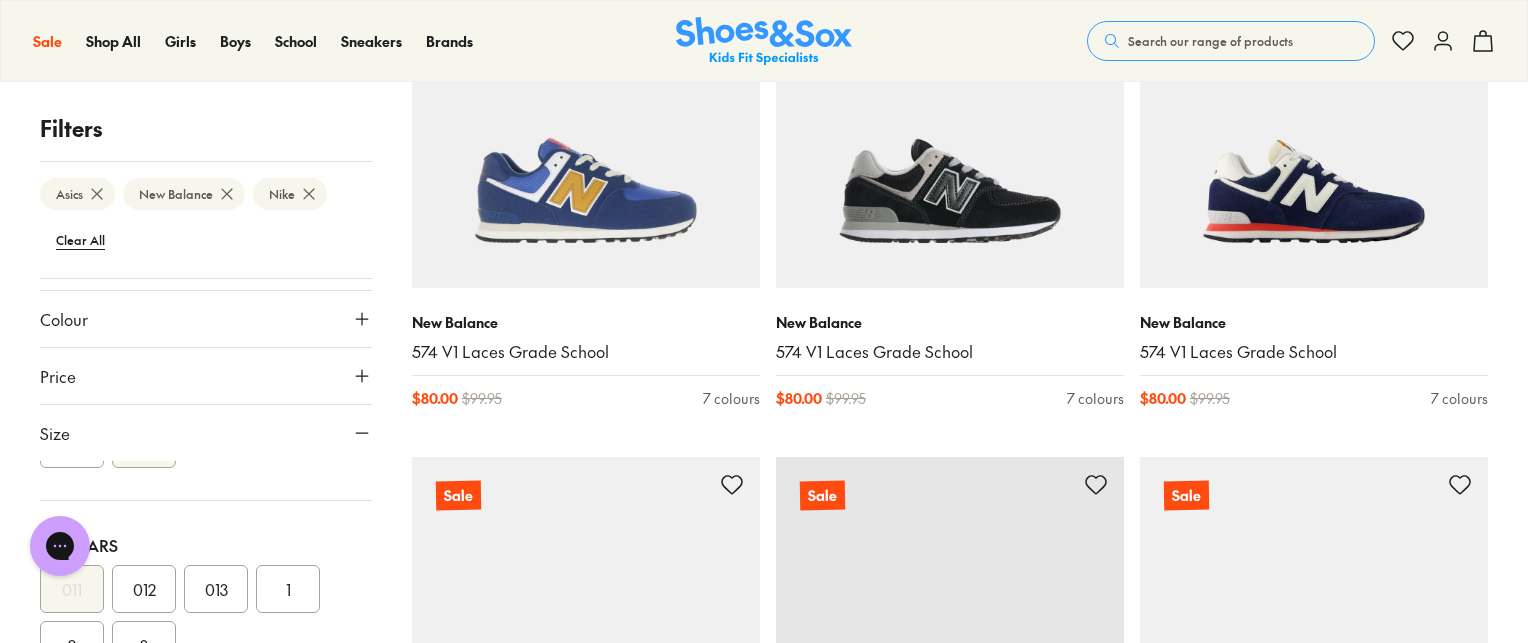 scroll, scrollTop: 364, scrollLeft: 0, axis: vertical 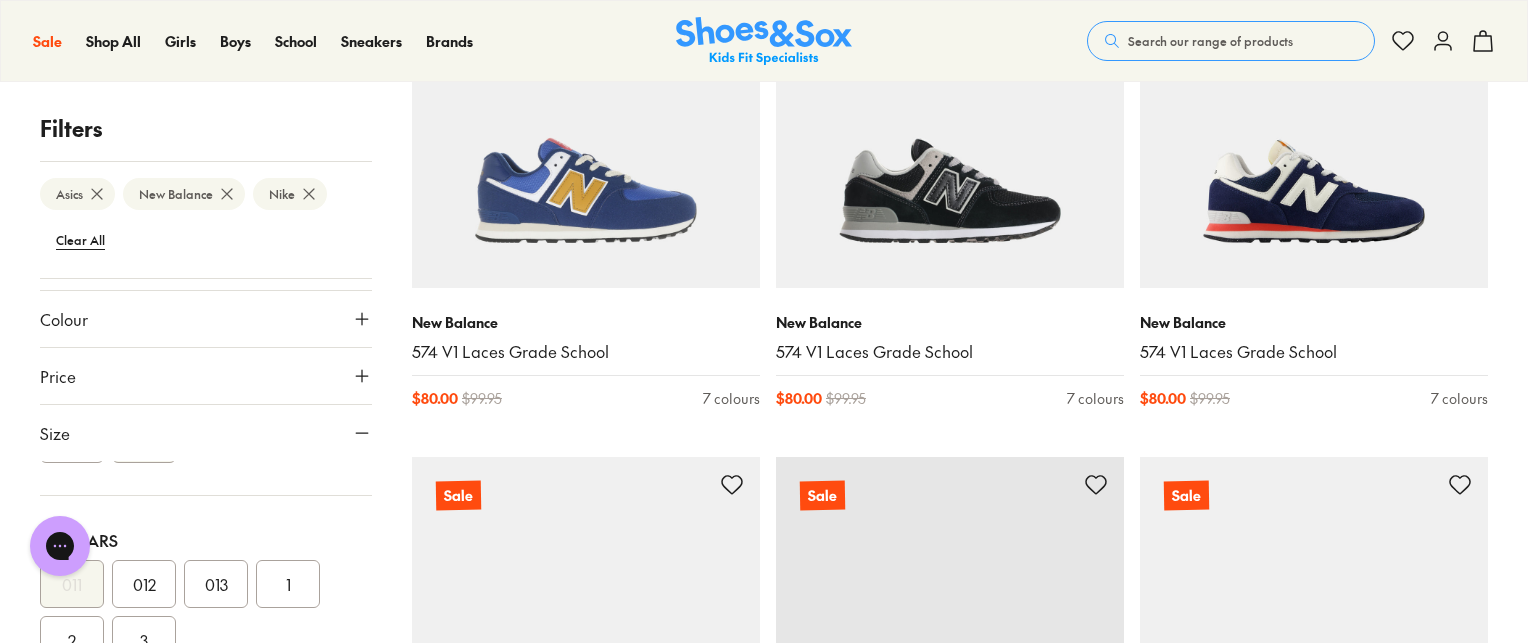 click on "013" at bounding box center (216, 584) 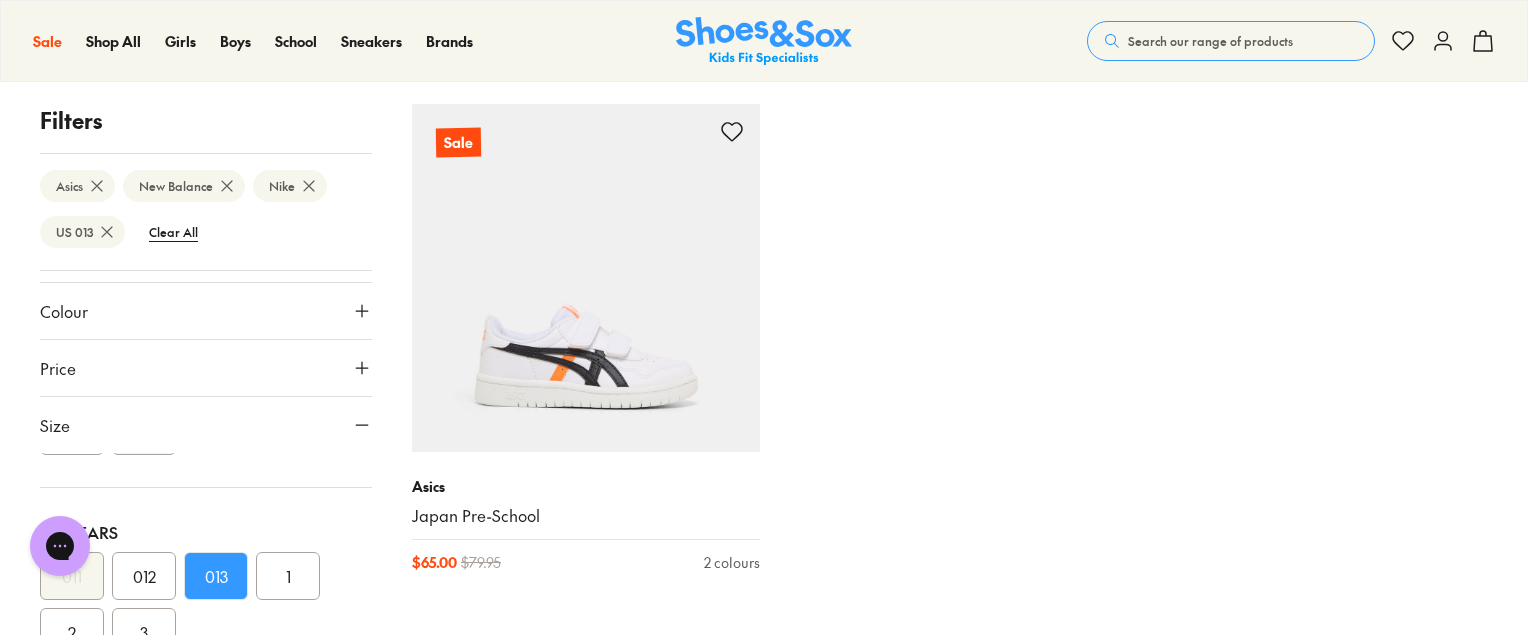 scroll, scrollTop: 400, scrollLeft: 0, axis: vertical 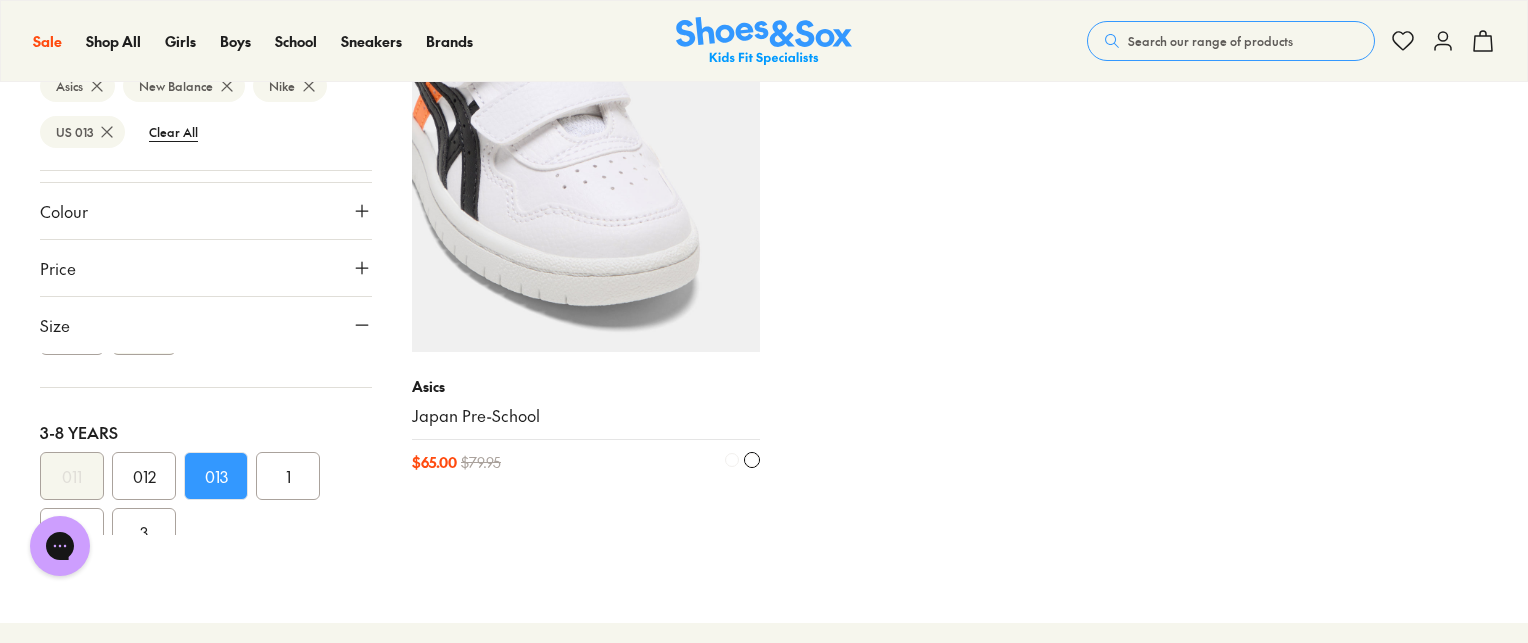 click at bounding box center (586, 178) 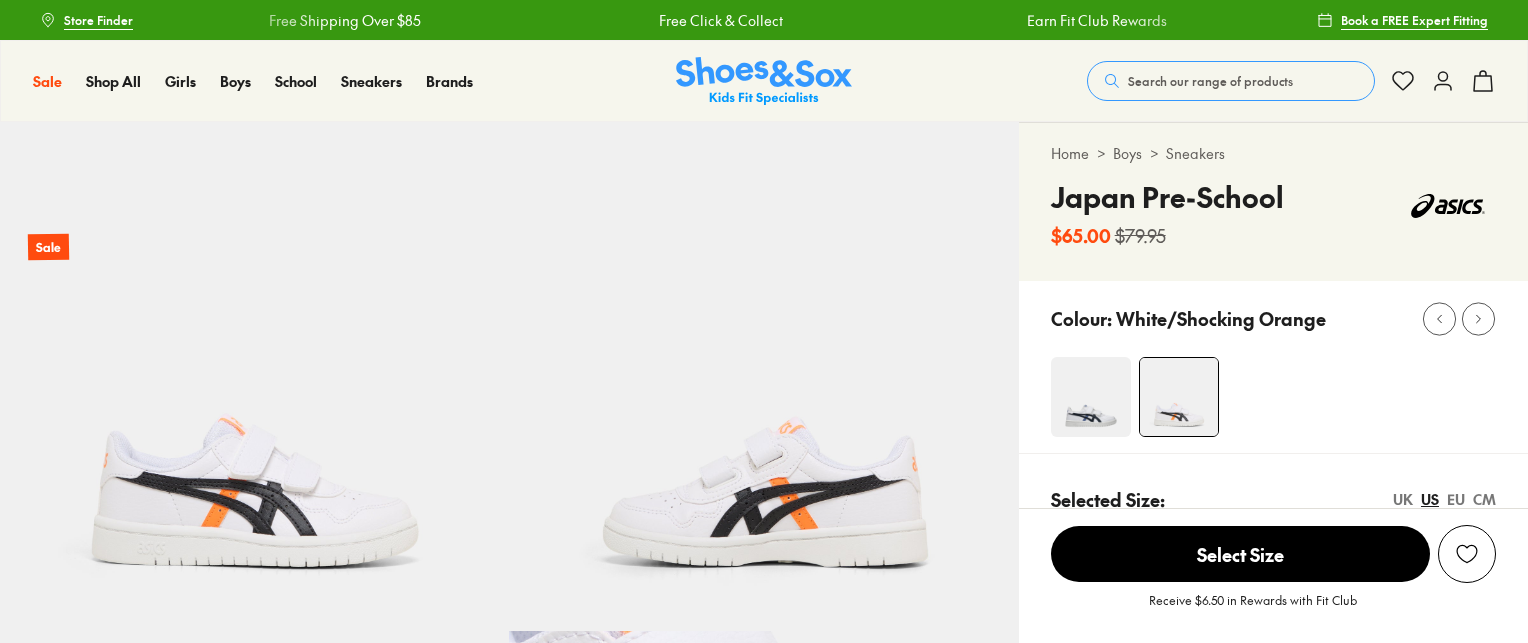 scroll, scrollTop: 0, scrollLeft: 0, axis: both 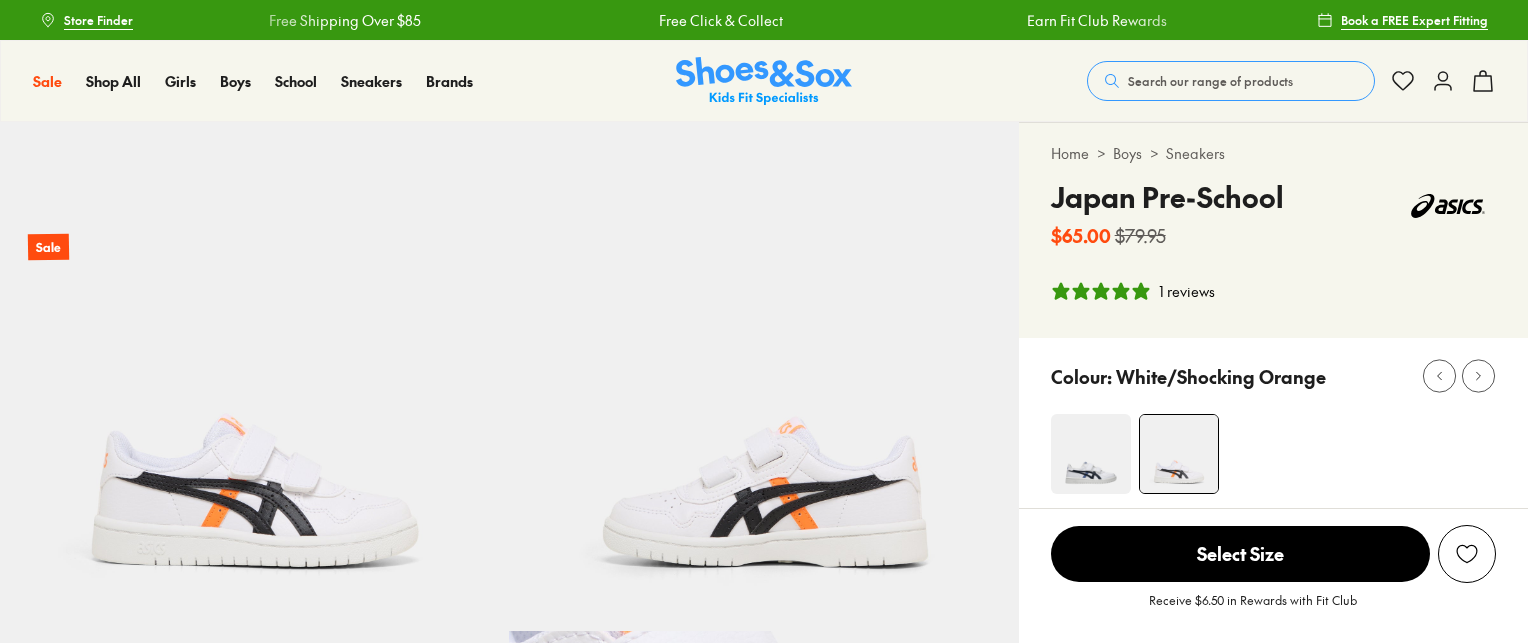 select on "*" 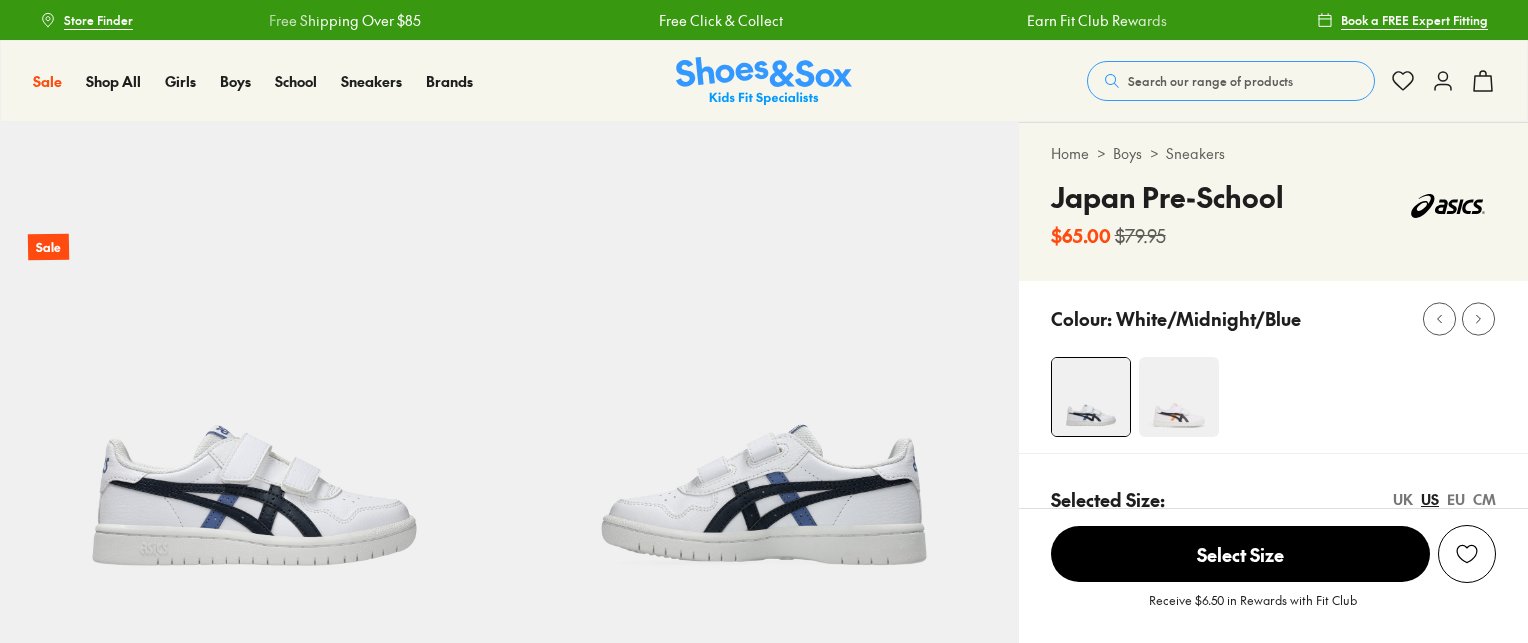 select on "*" 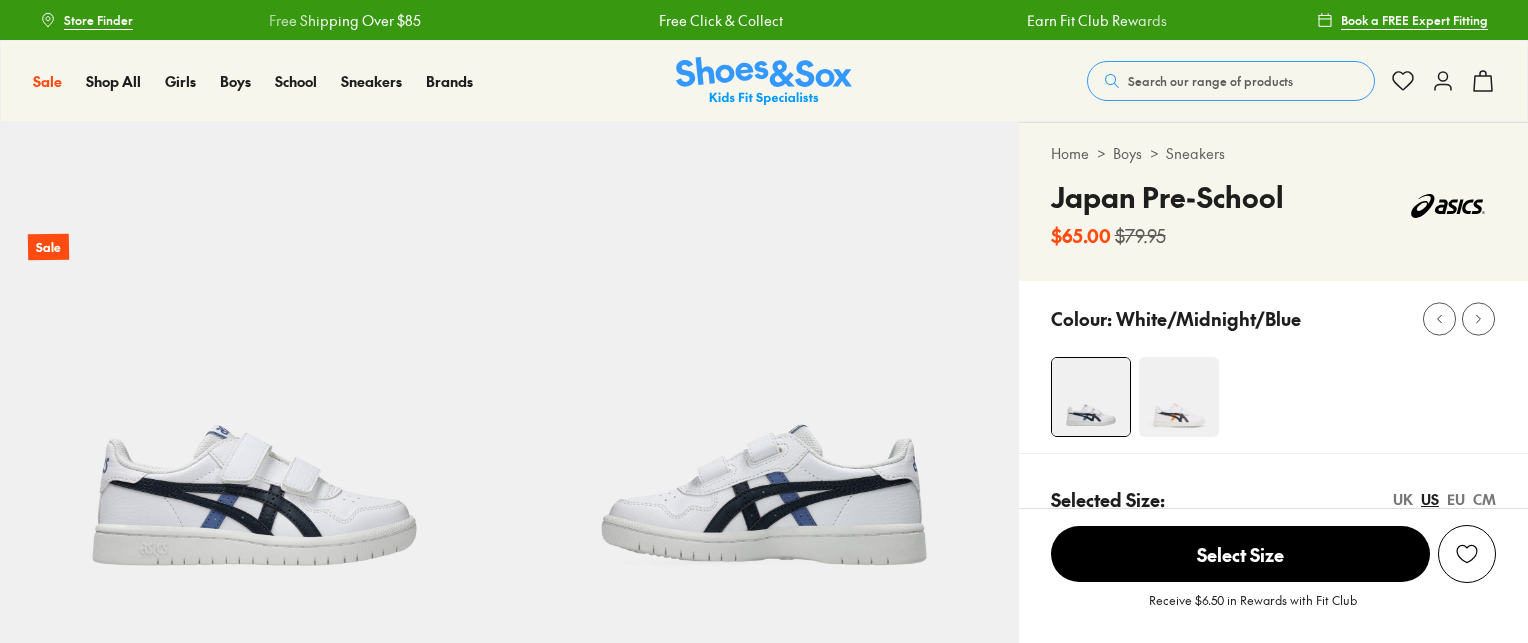 scroll, scrollTop: 0, scrollLeft: 0, axis: both 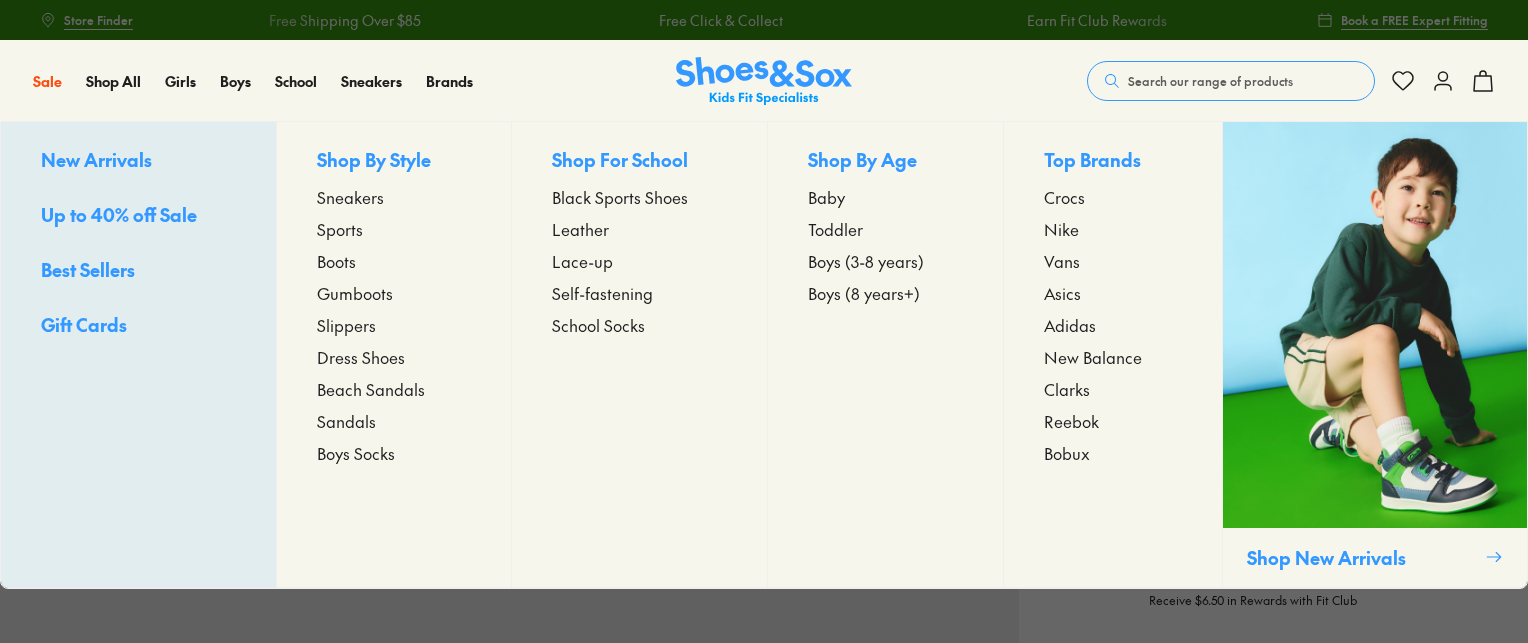 click on "Sneakers" at bounding box center [350, 197] 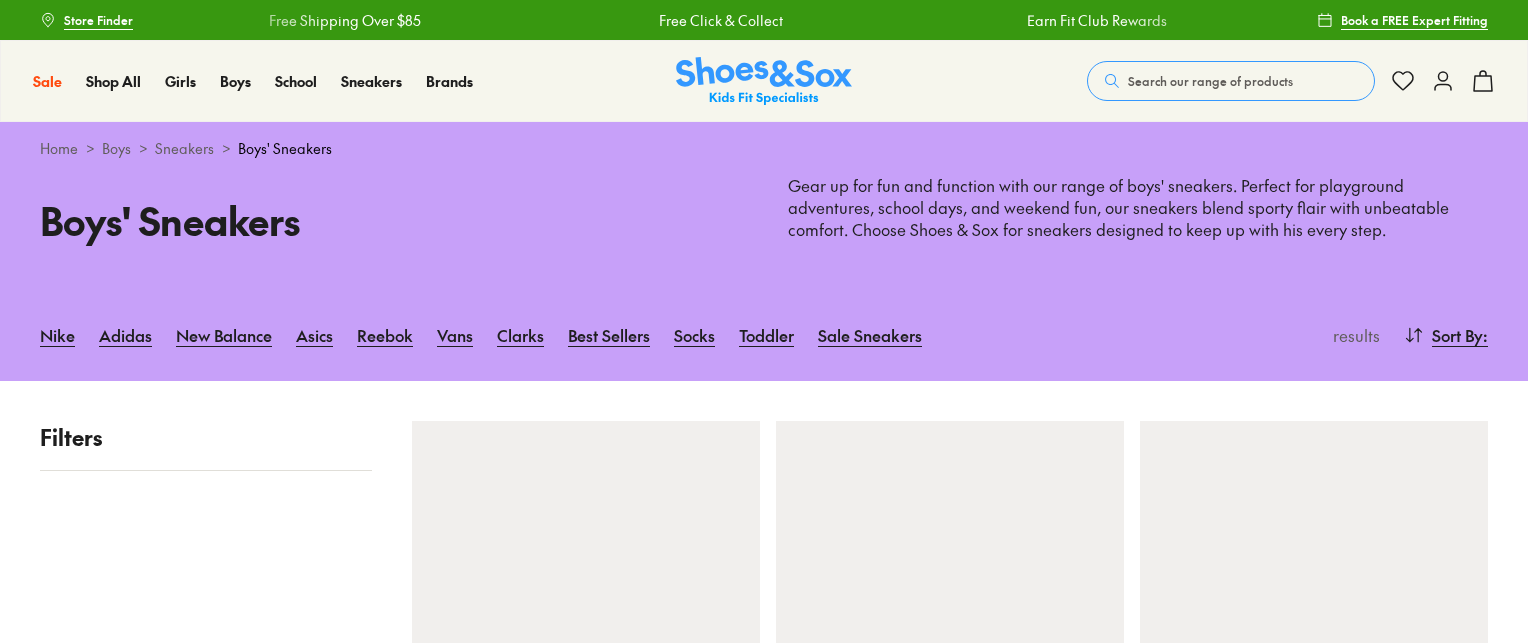 scroll, scrollTop: 0, scrollLeft: 0, axis: both 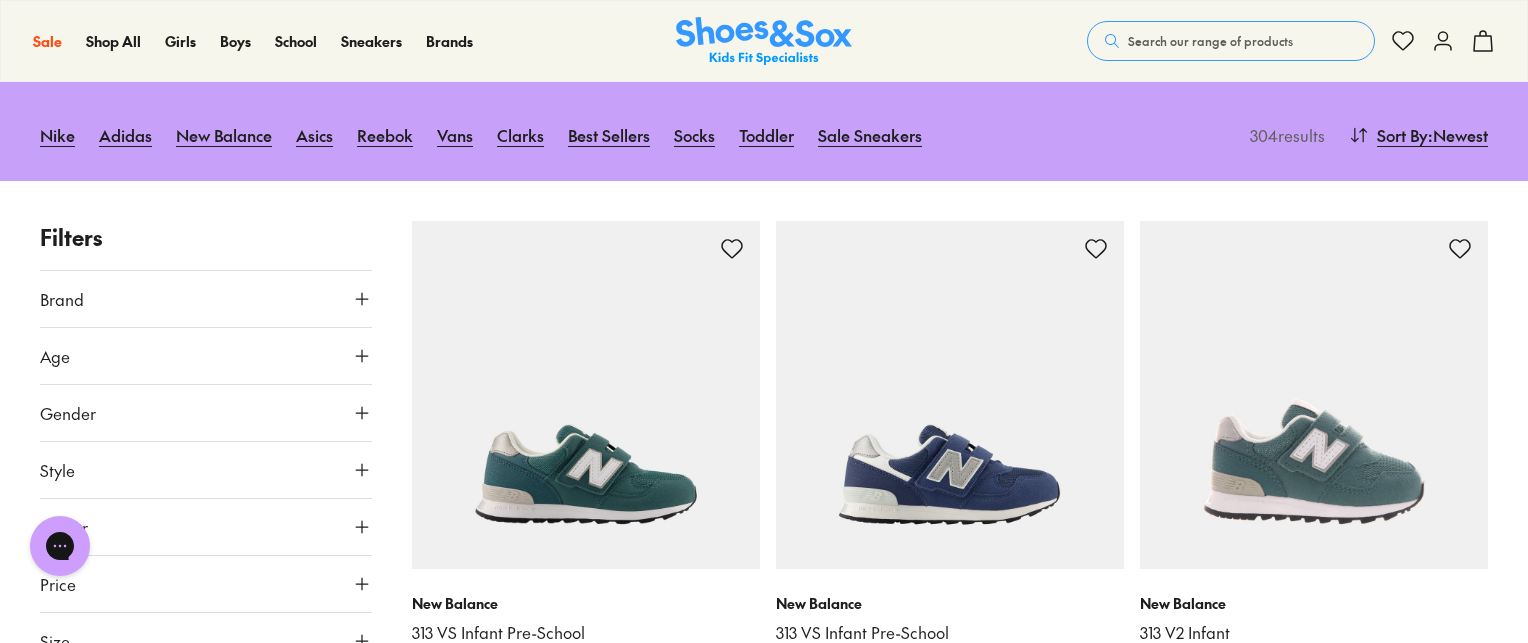 click 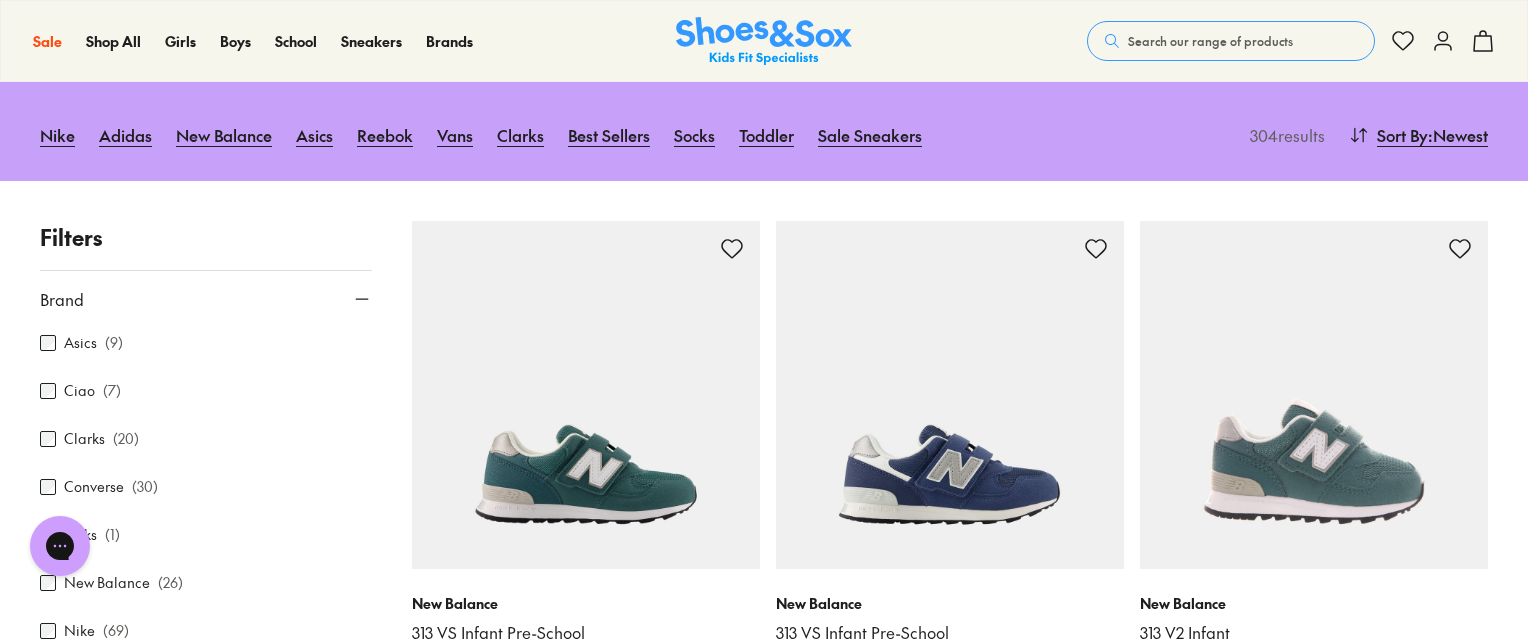 scroll, scrollTop: 200, scrollLeft: 0, axis: vertical 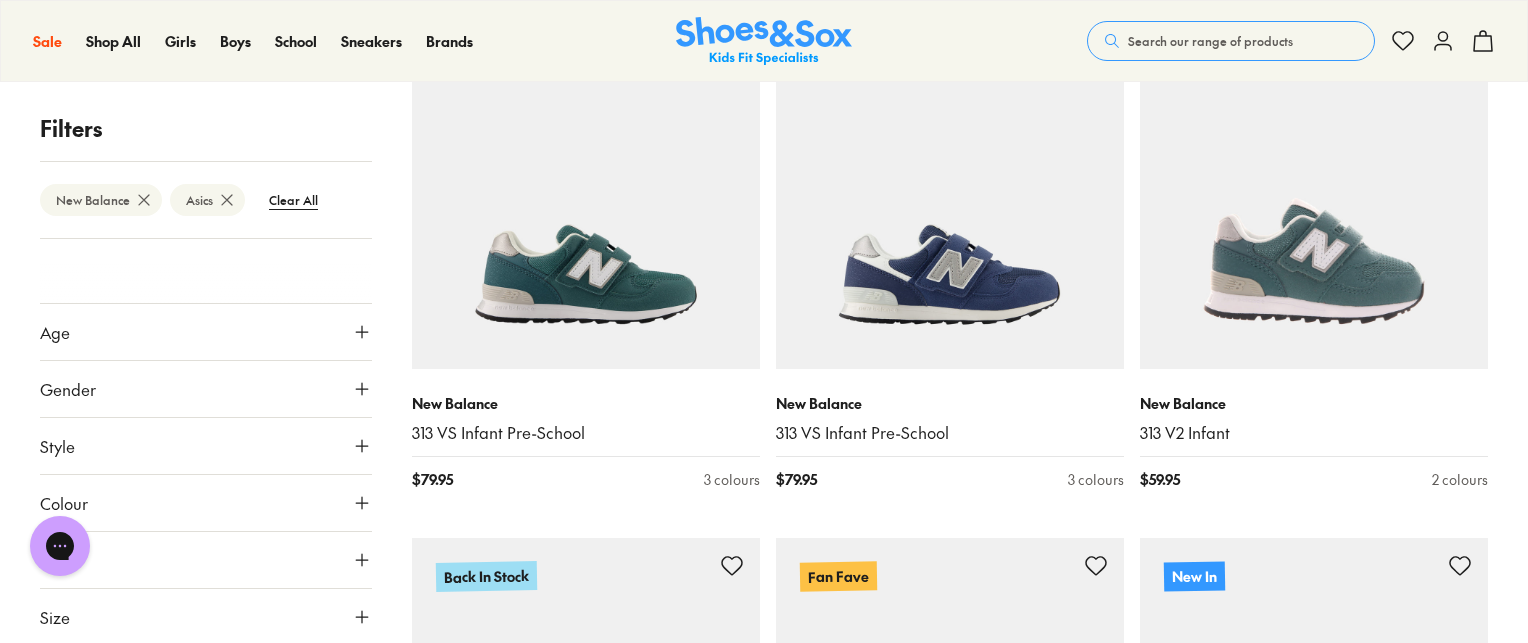 click 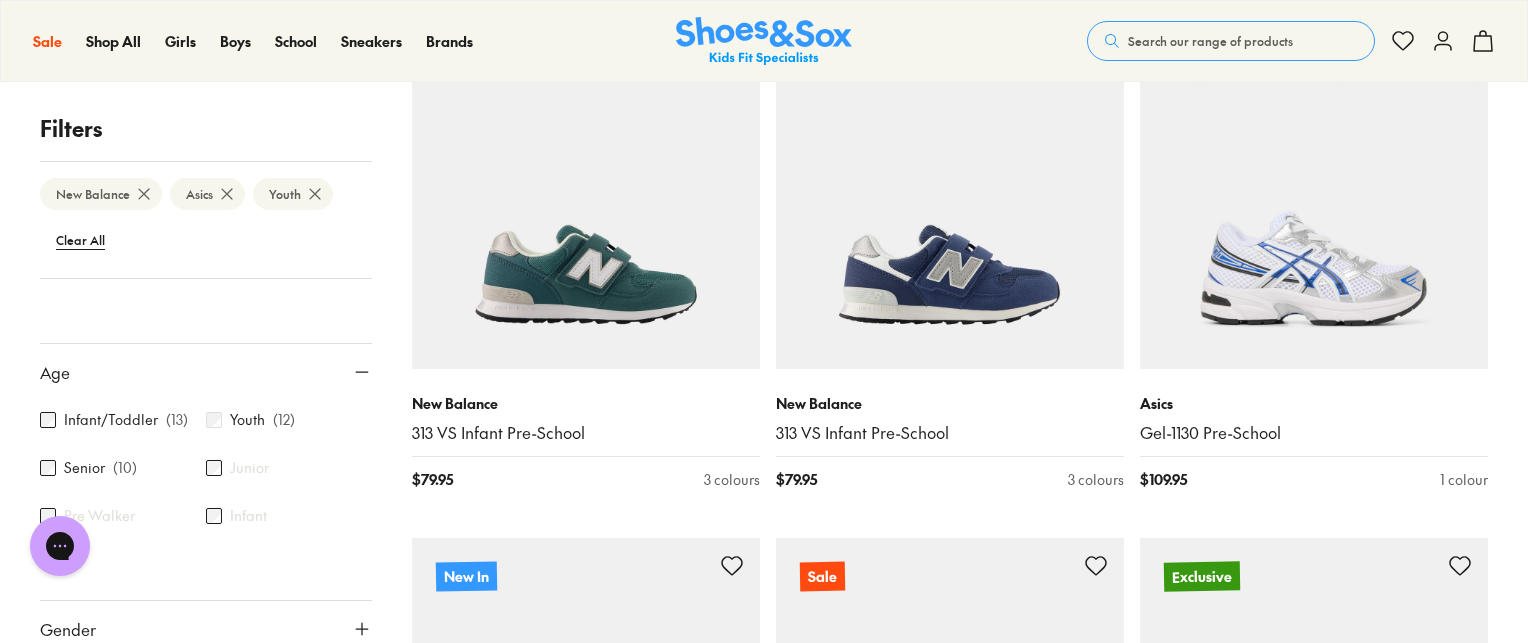 scroll, scrollTop: 500, scrollLeft: 0, axis: vertical 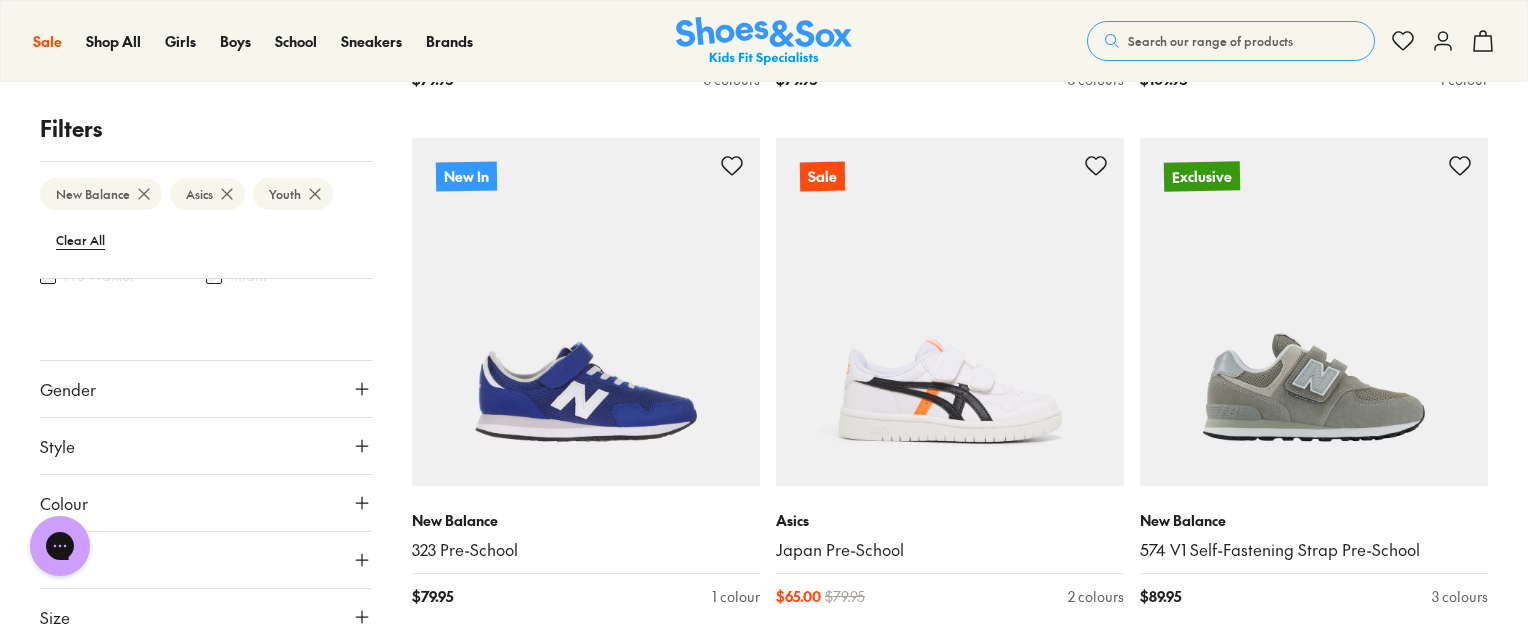 click 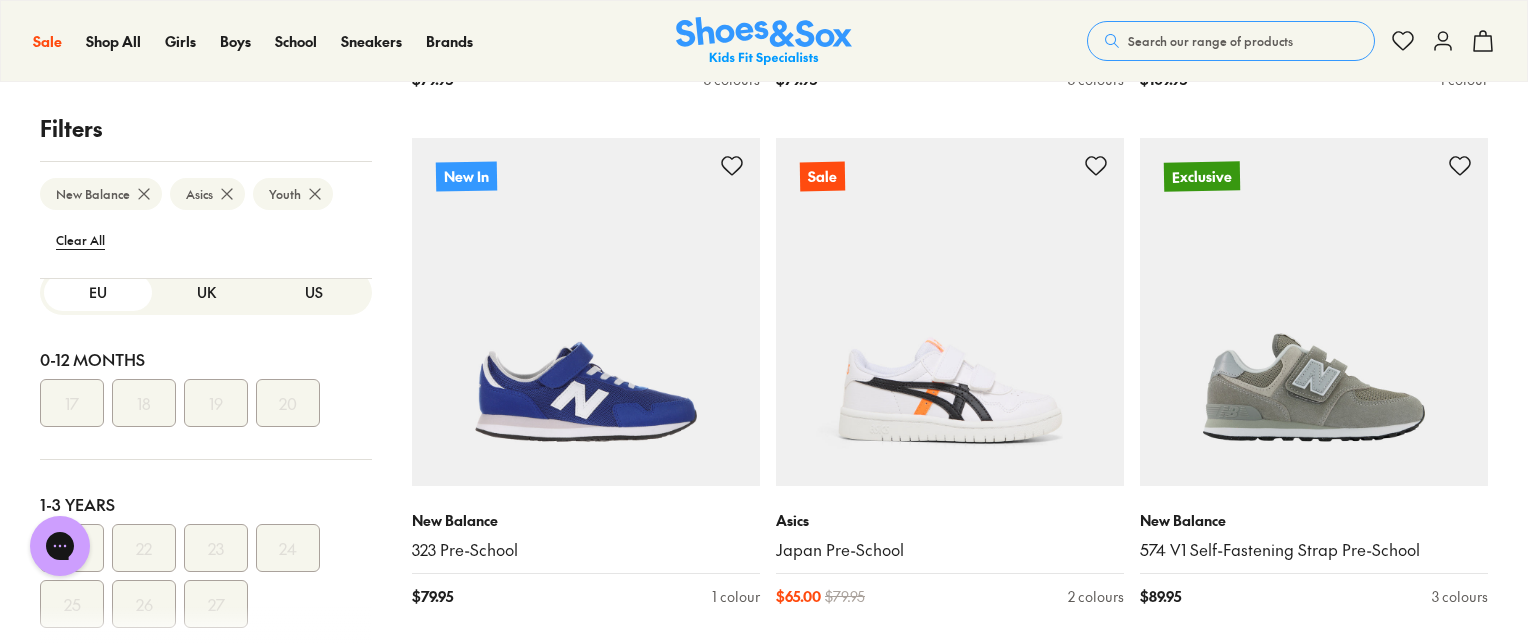 scroll, scrollTop: 1000, scrollLeft: 0, axis: vertical 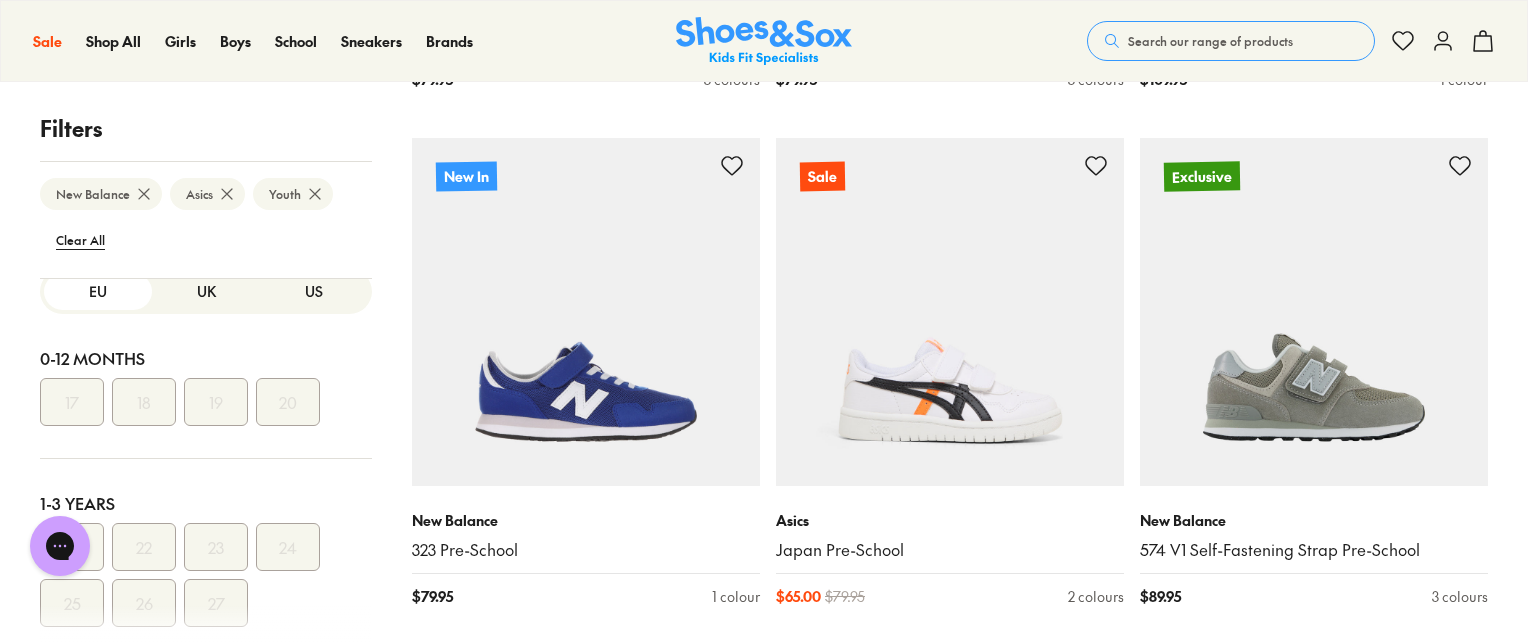 click on "US" at bounding box center (314, 291) 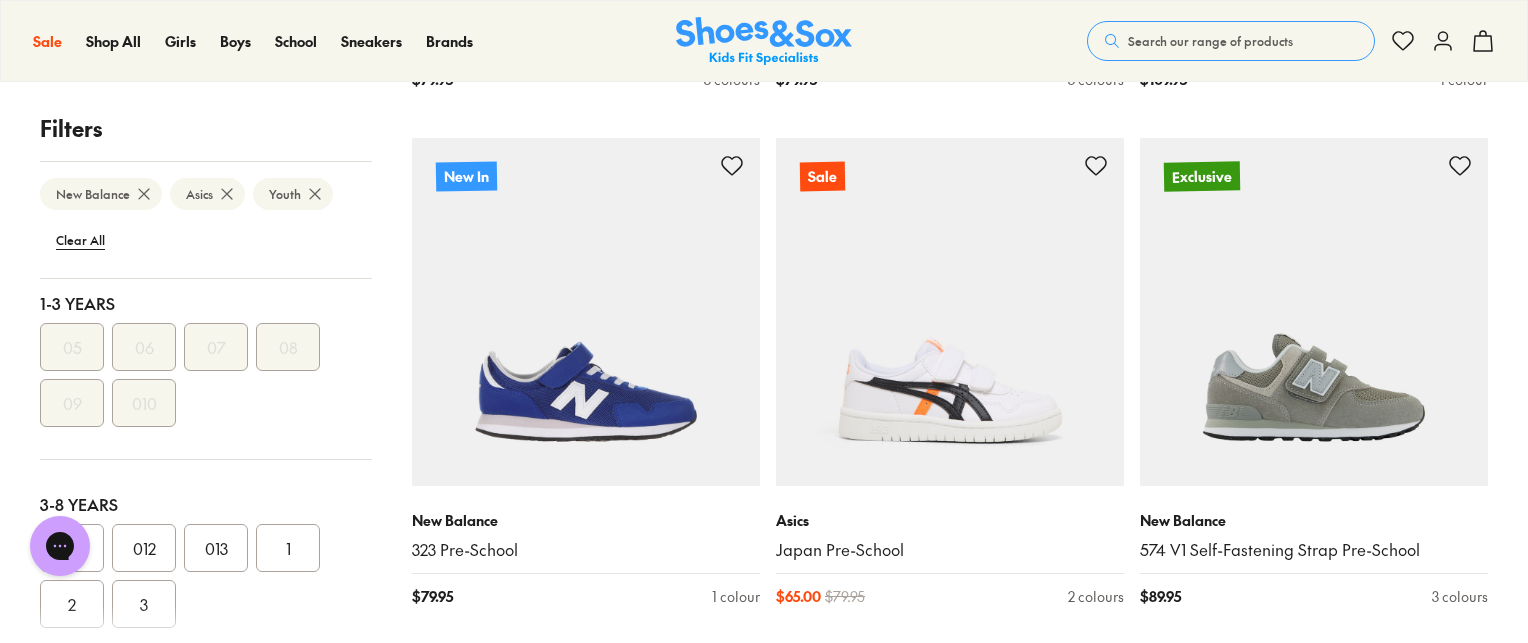 scroll, scrollTop: 300, scrollLeft: 0, axis: vertical 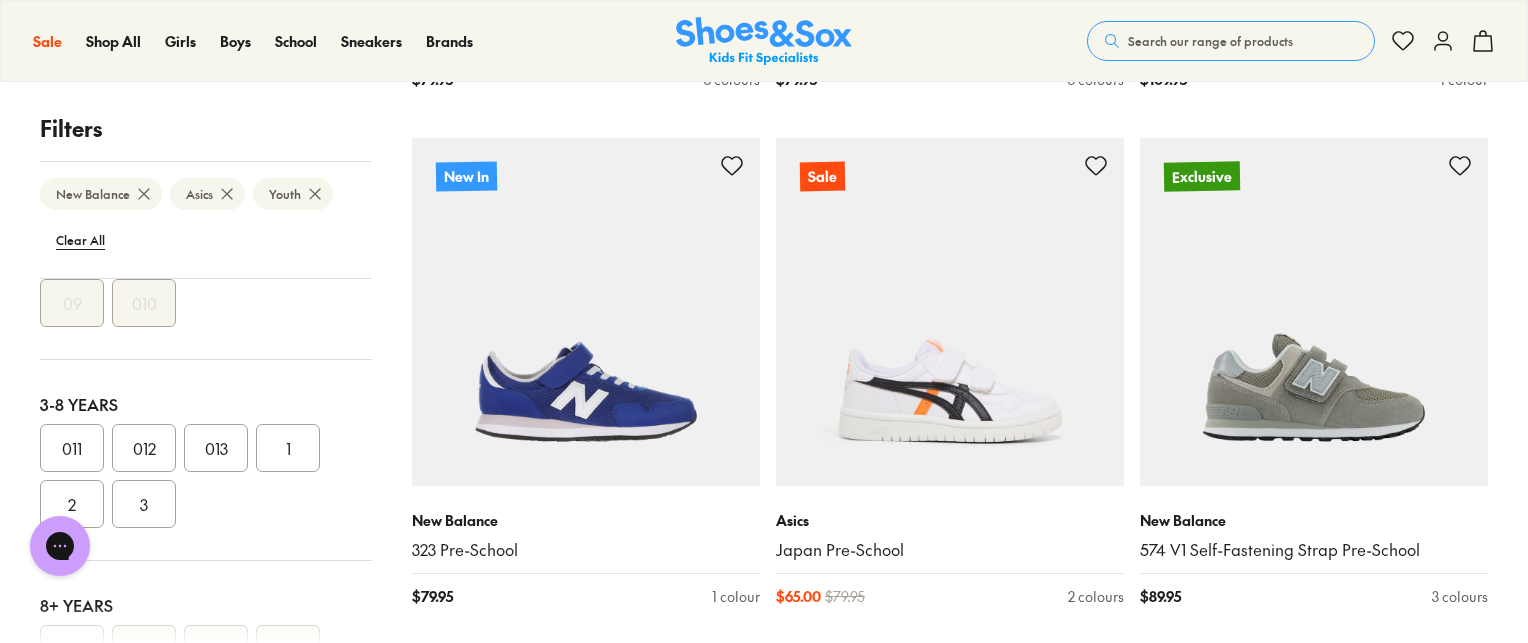 click on "013" at bounding box center (216, 448) 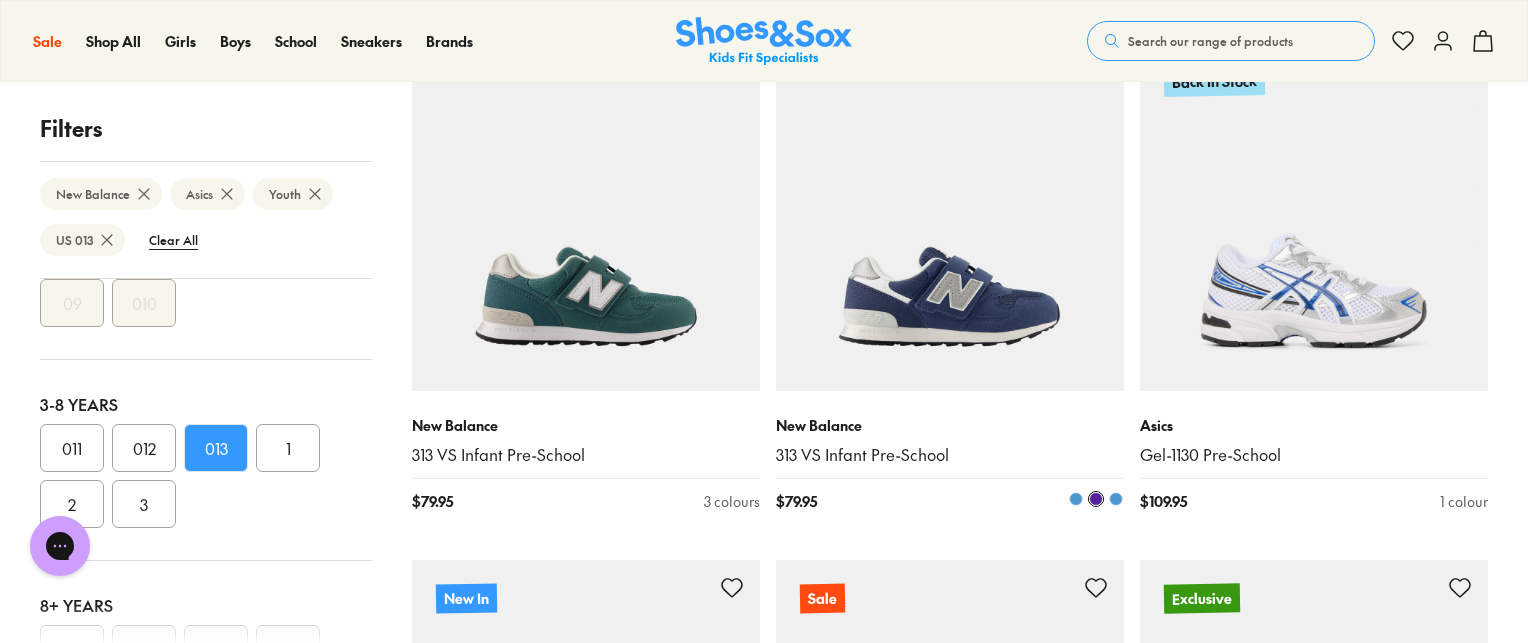 scroll, scrollTop: 380, scrollLeft: 0, axis: vertical 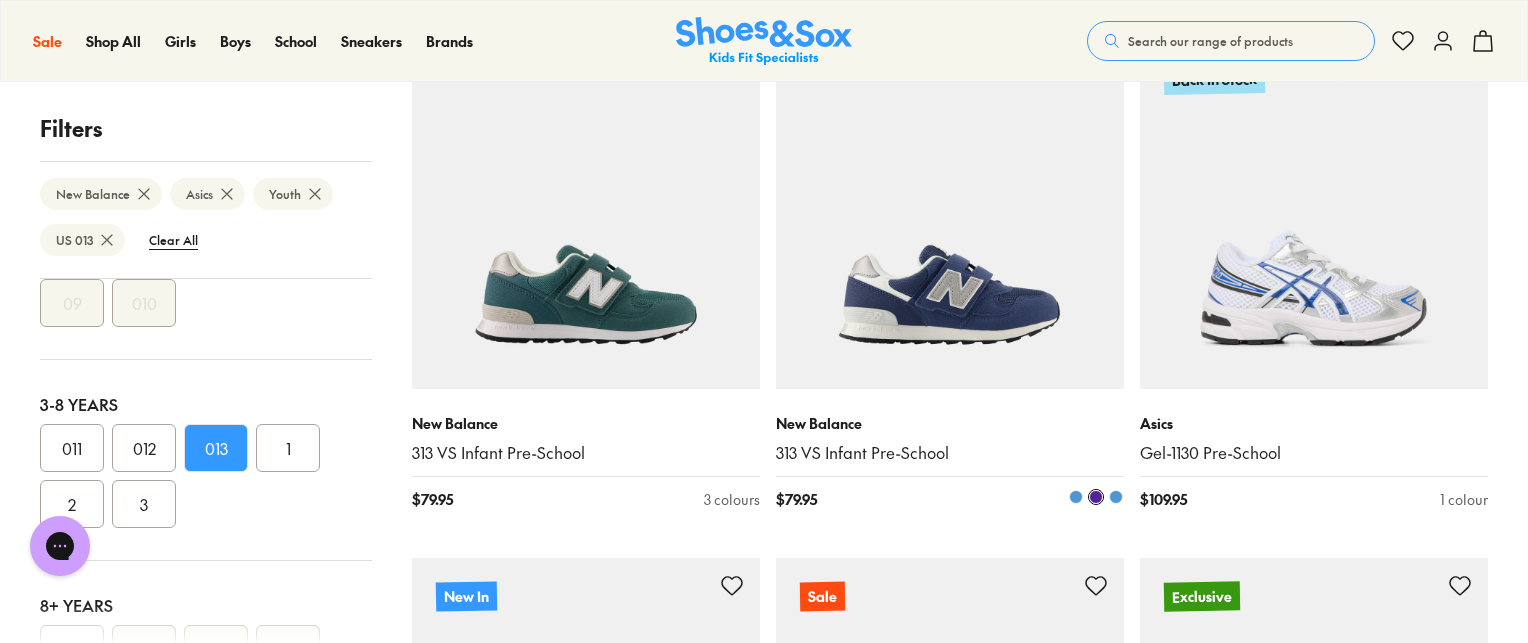 click at bounding box center (950, 215) 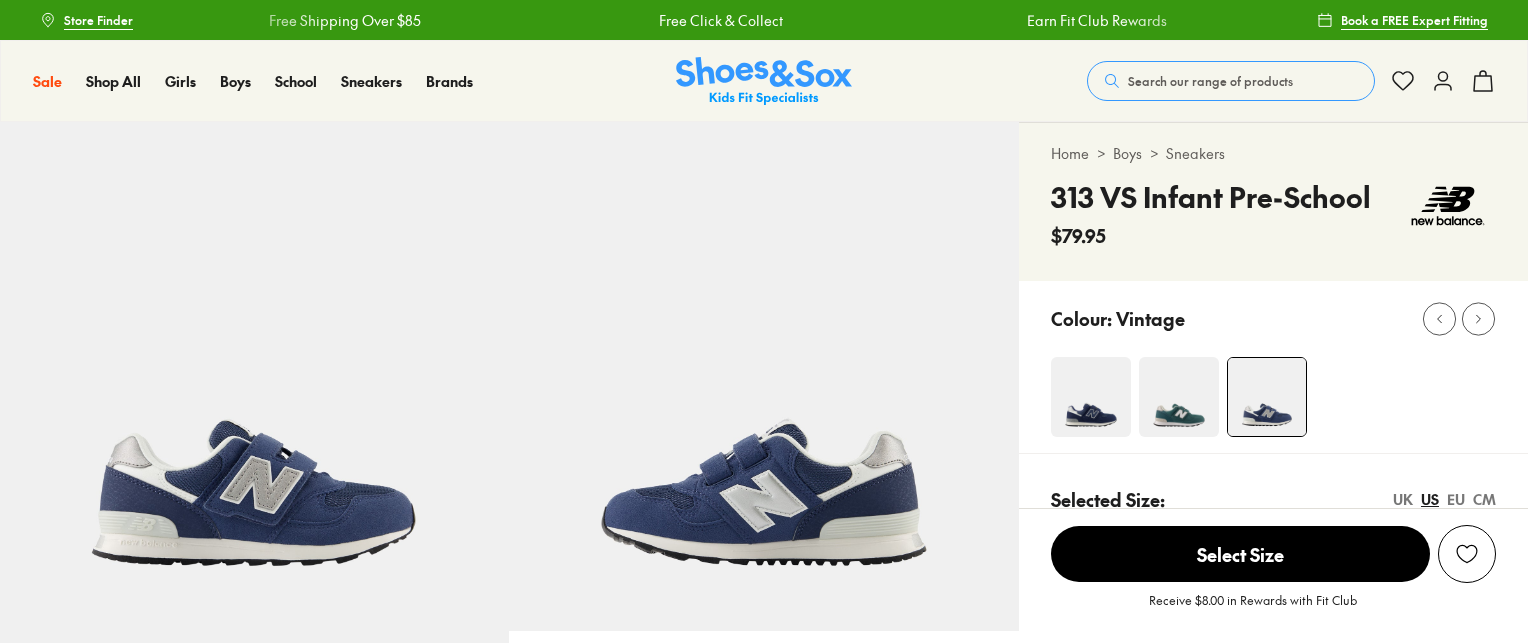 scroll, scrollTop: 0, scrollLeft: 0, axis: both 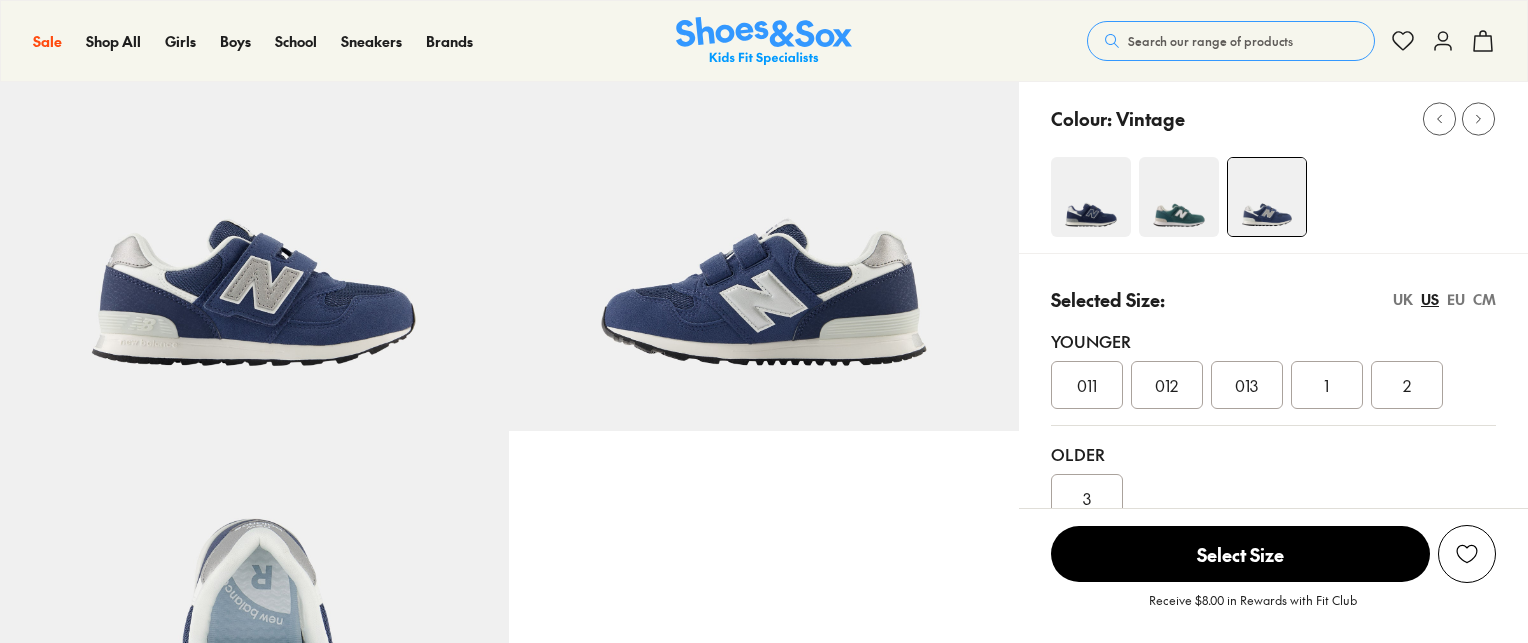 select on "*" 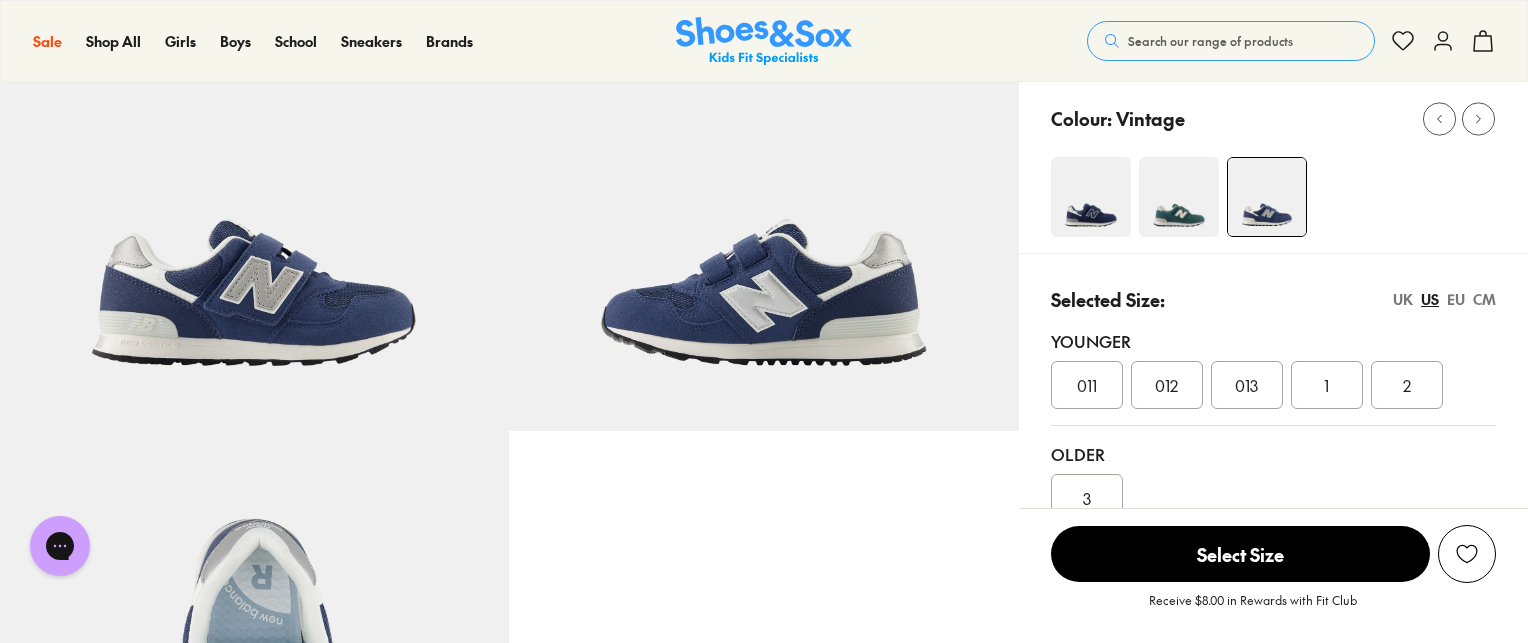 scroll, scrollTop: 0, scrollLeft: 0, axis: both 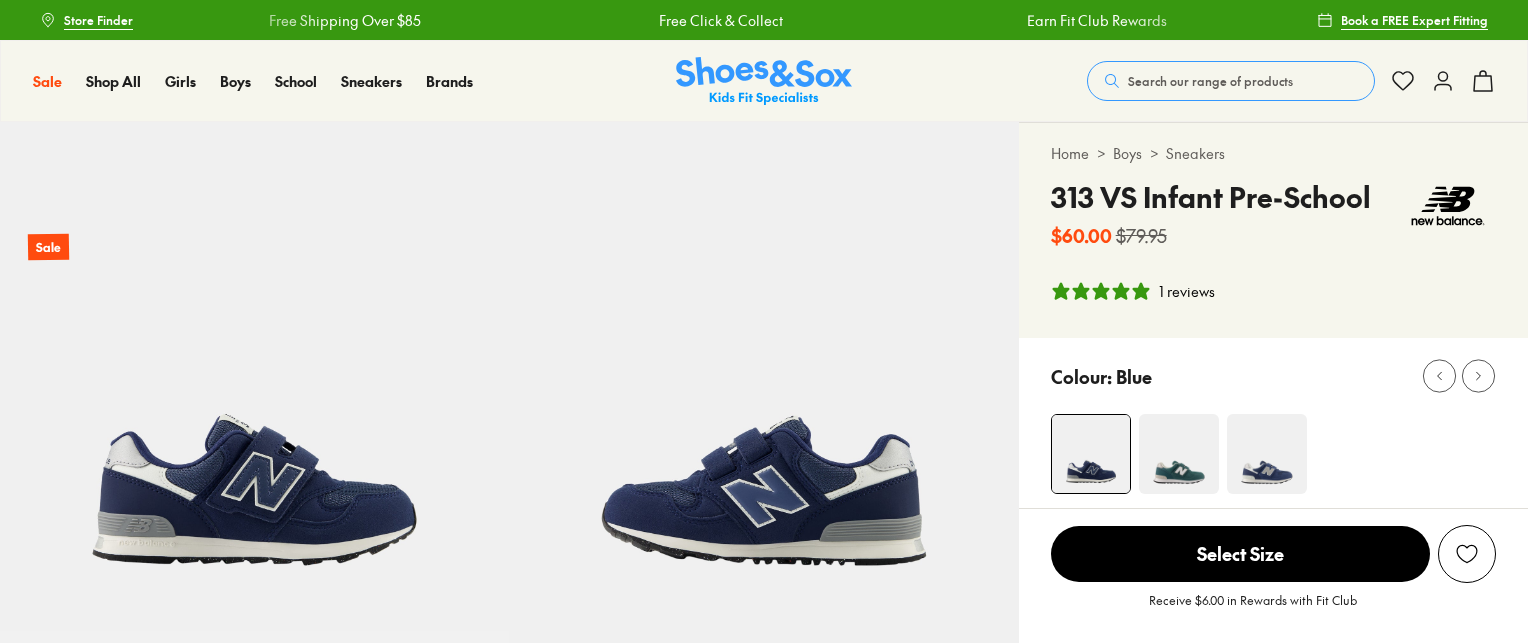 select on "*" 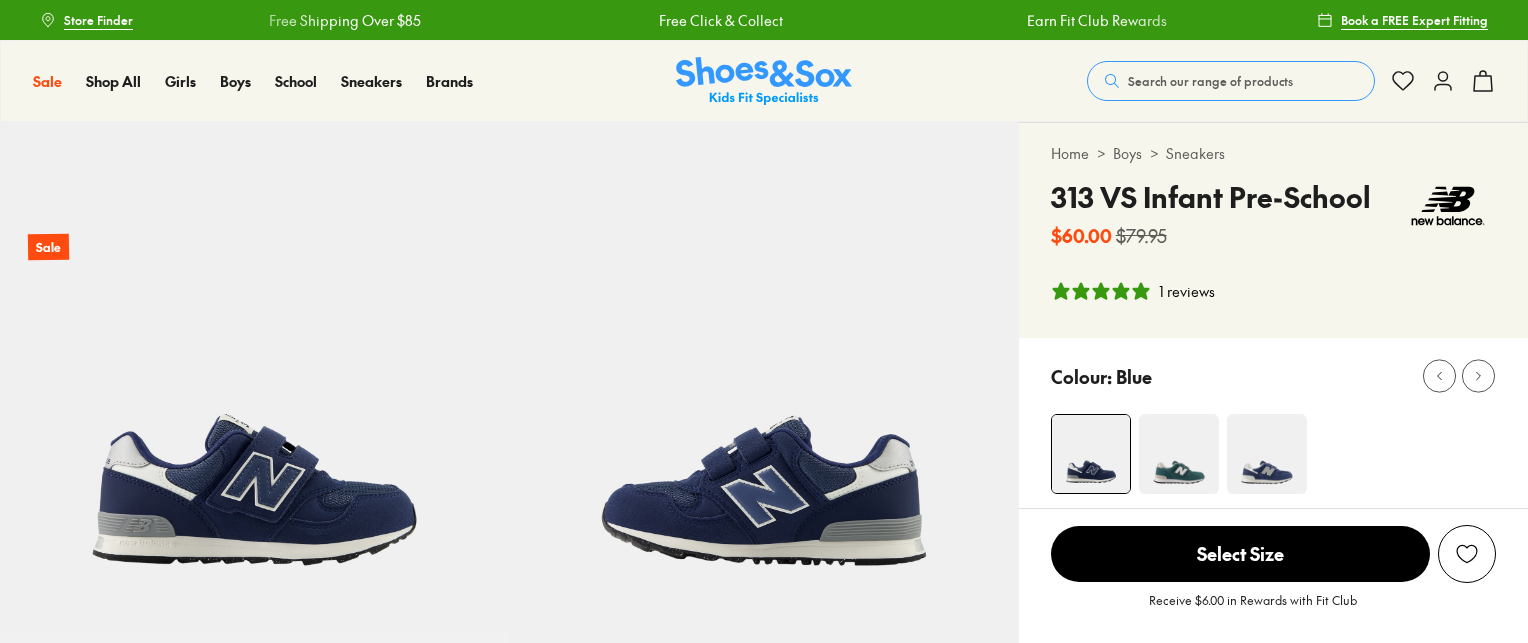 scroll, scrollTop: 0, scrollLeft: 0, axis: both 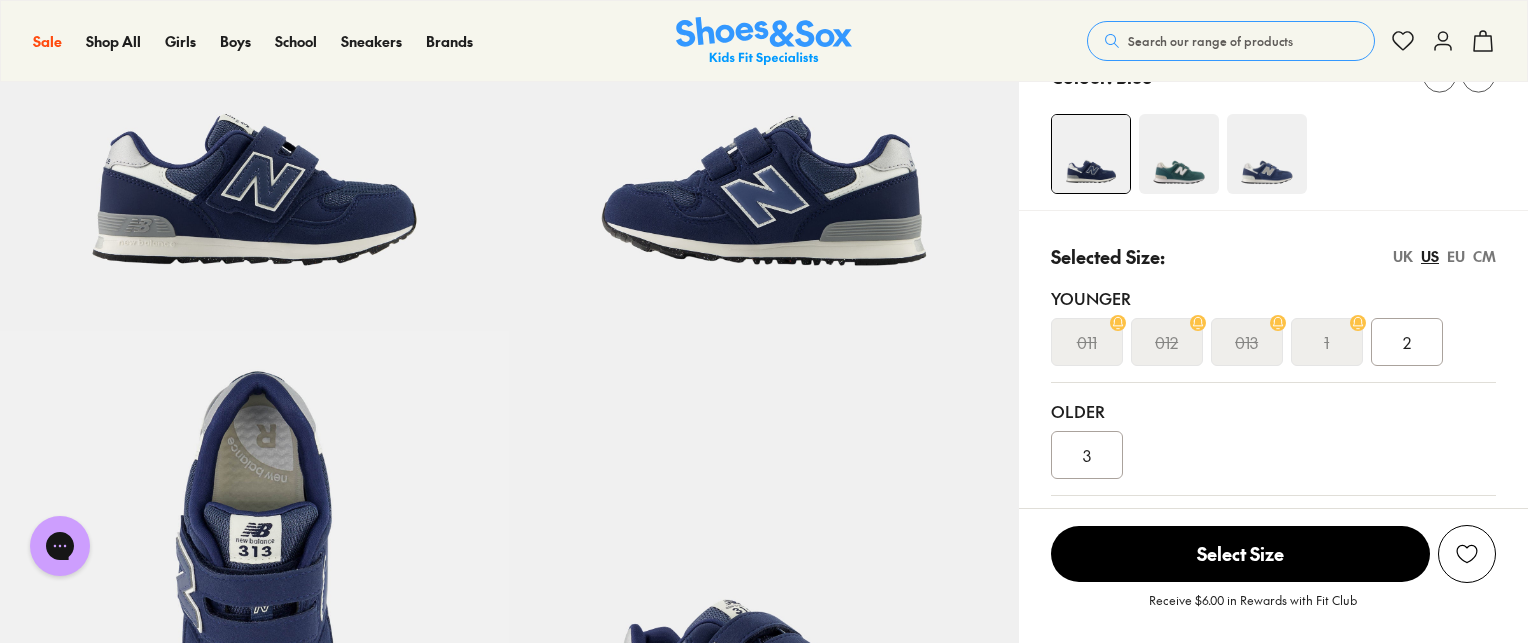 click at bounding box center (1179, 154) 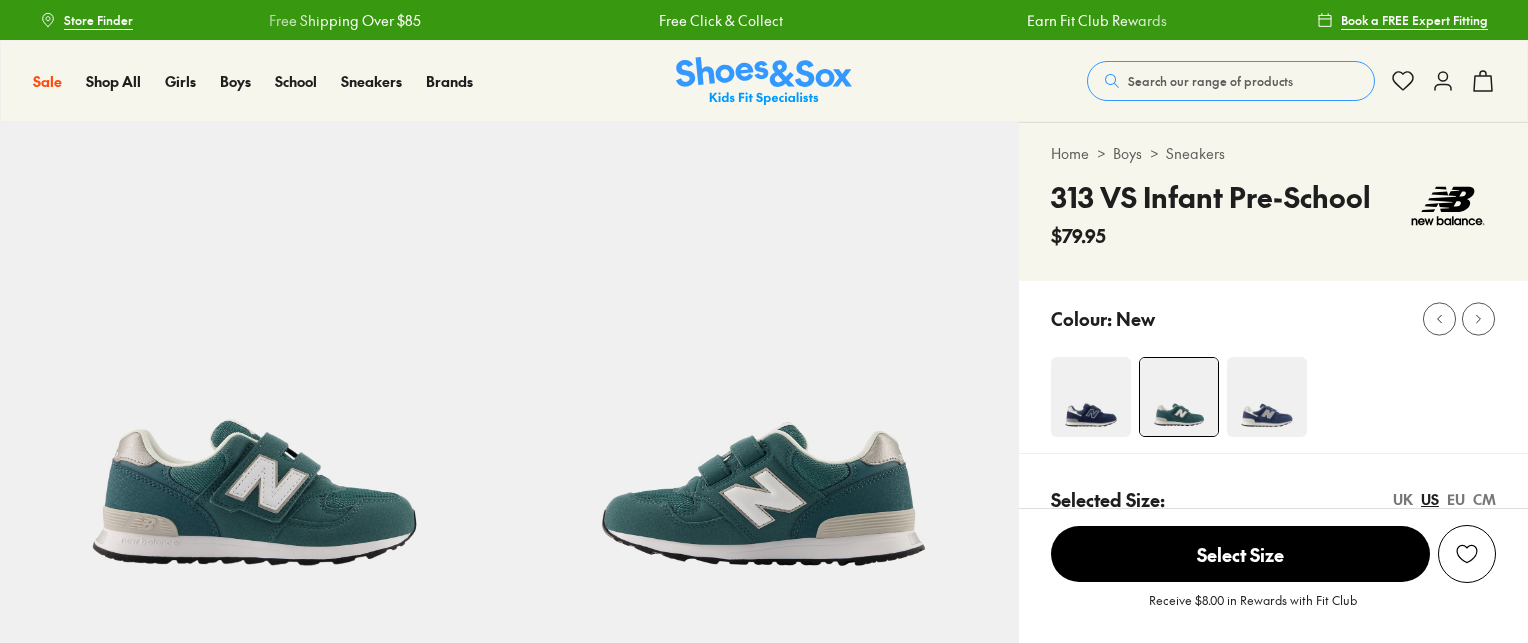 scroll, scrollTop: 0, scrollLeft: 0, axis: both 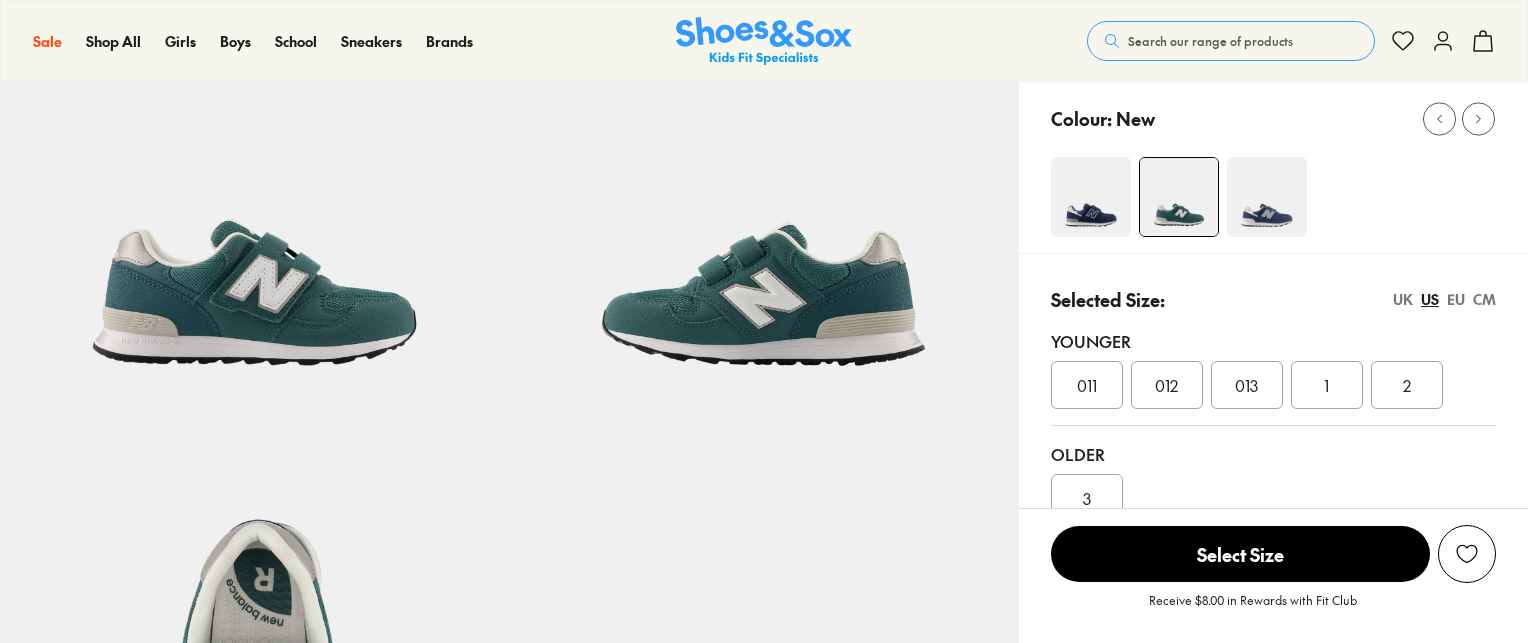 select on "*" 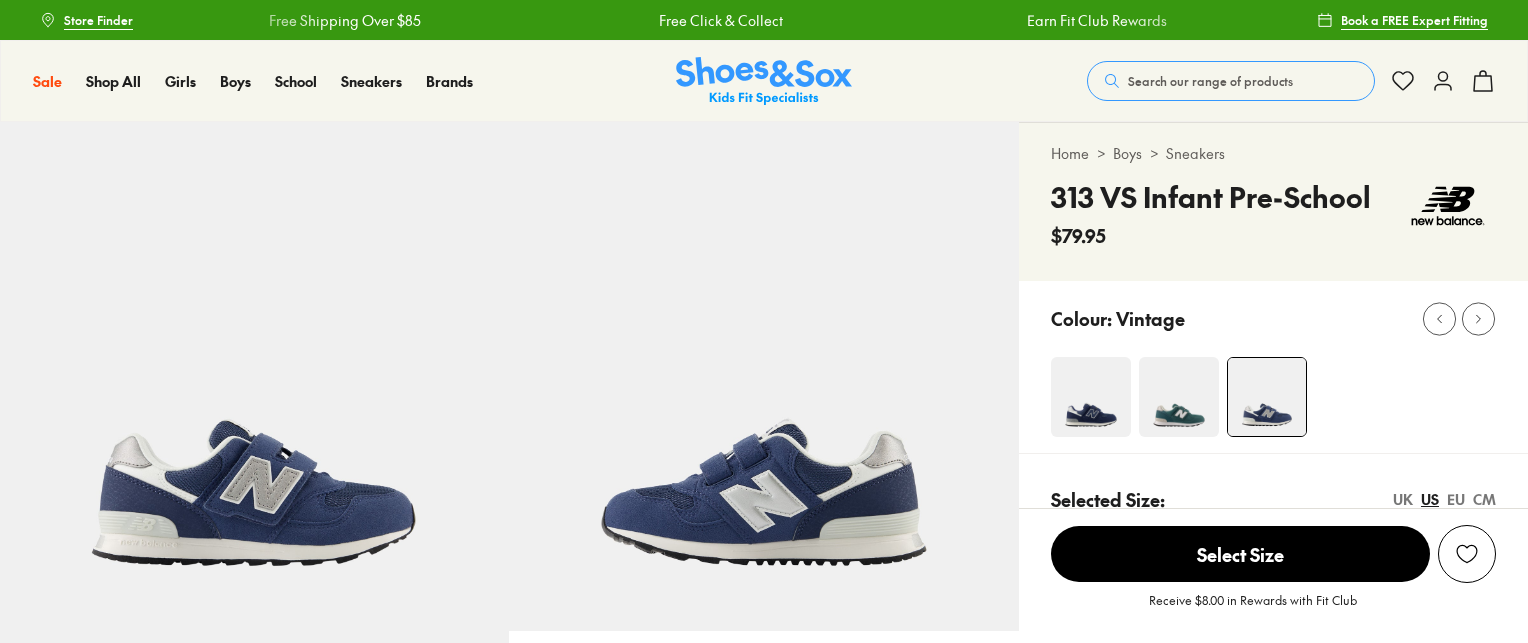 scroll, scrollTop: 0, scrollLeft: 0, axis: both 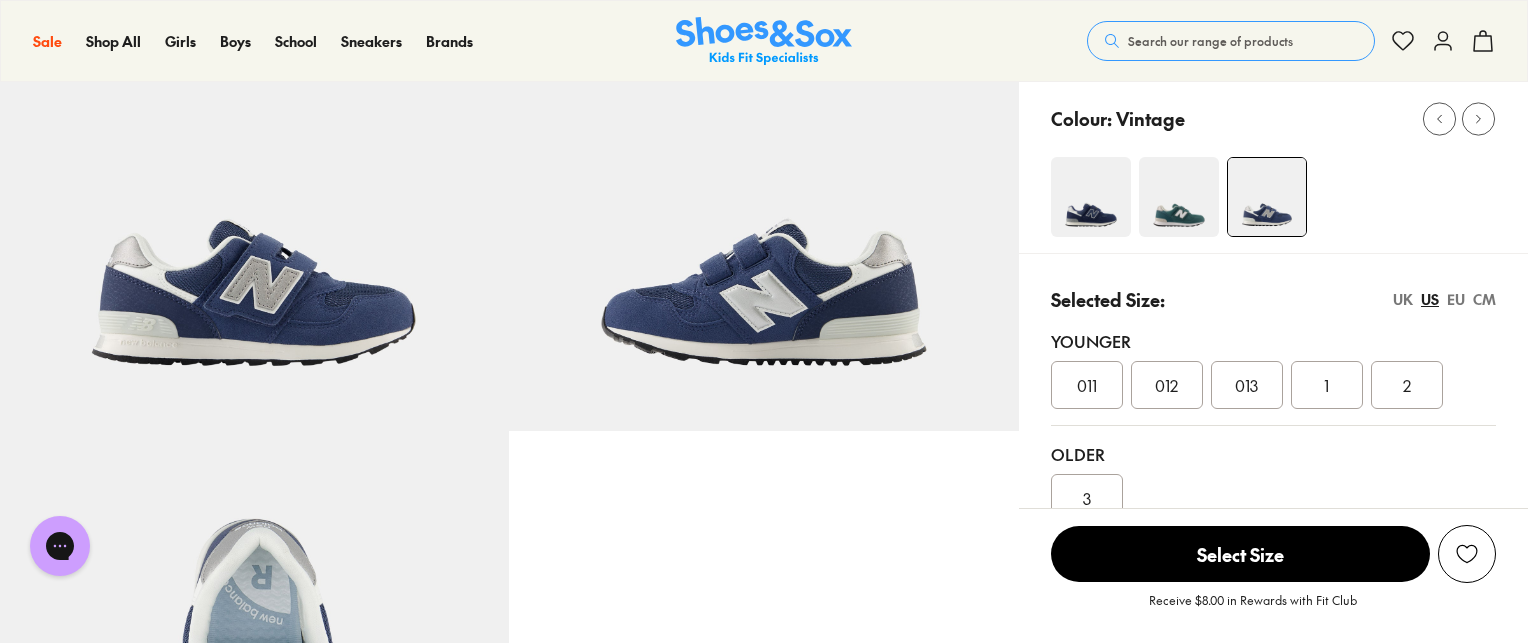click 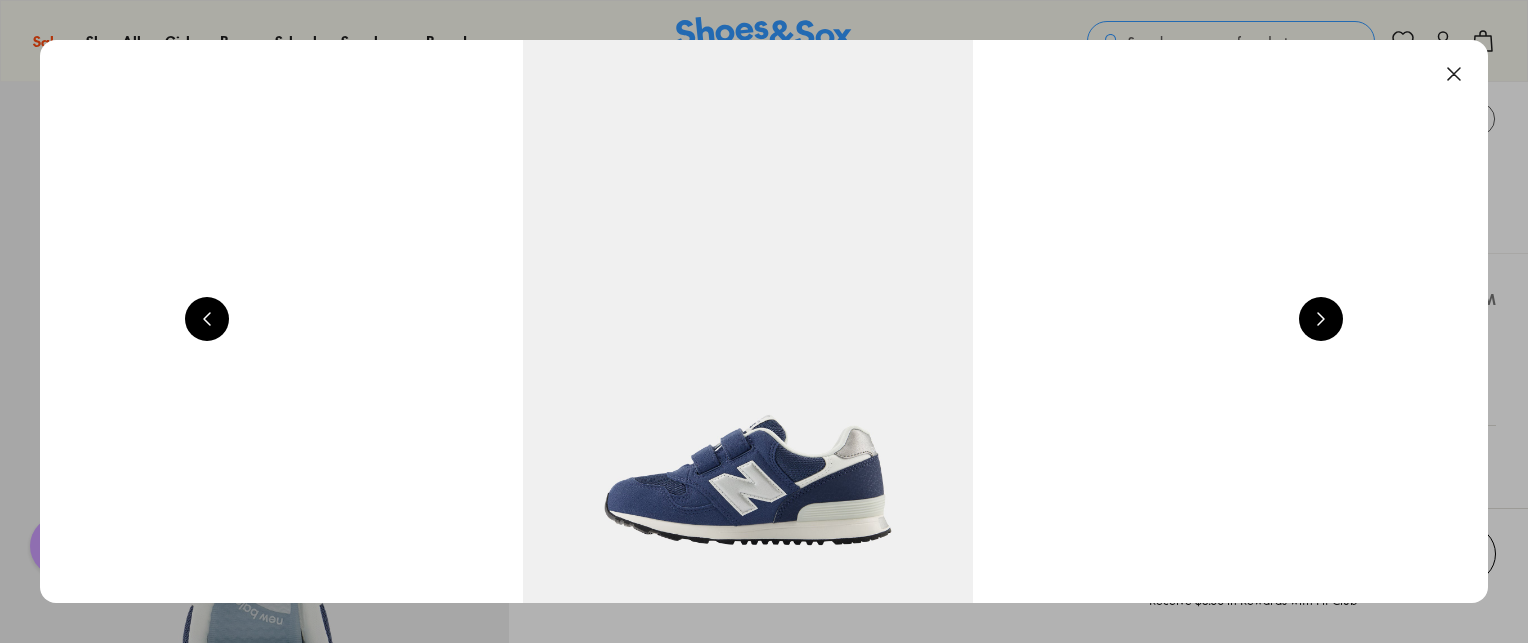 click at bounding box center (1321, 319) 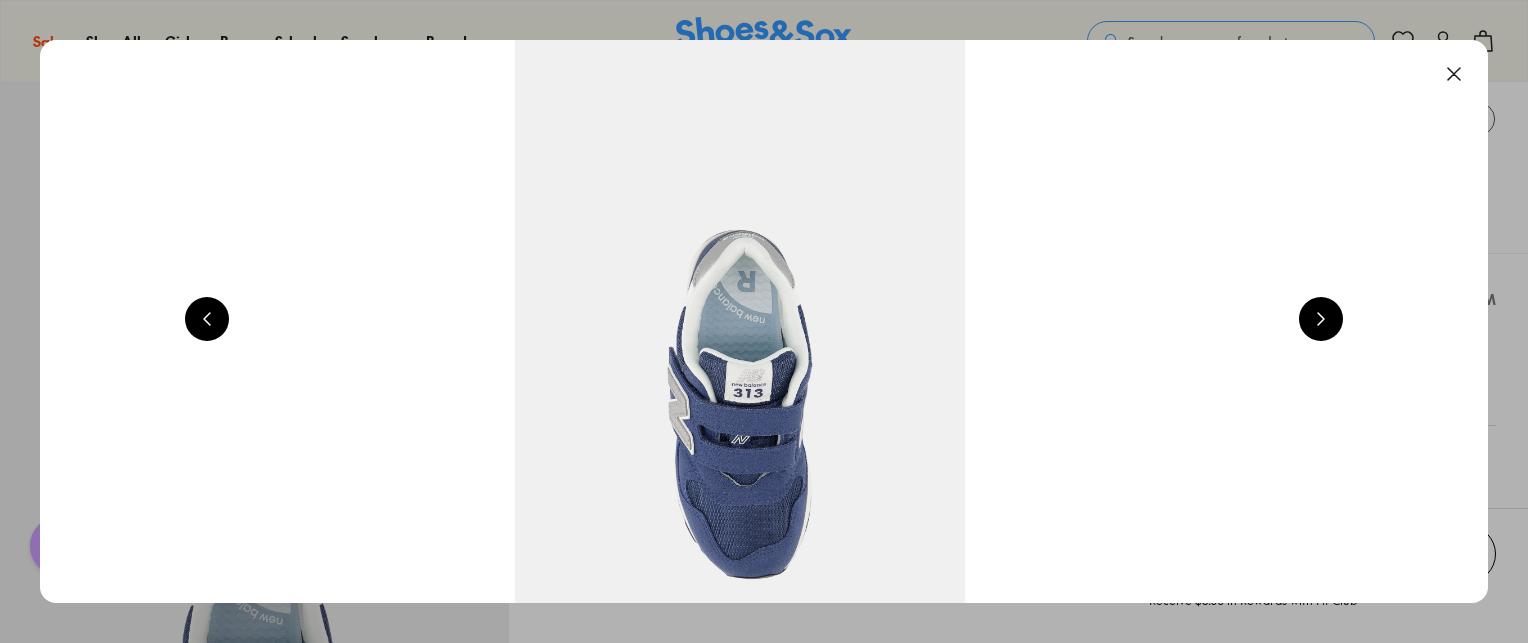 click at bounding box center (1321, 319) 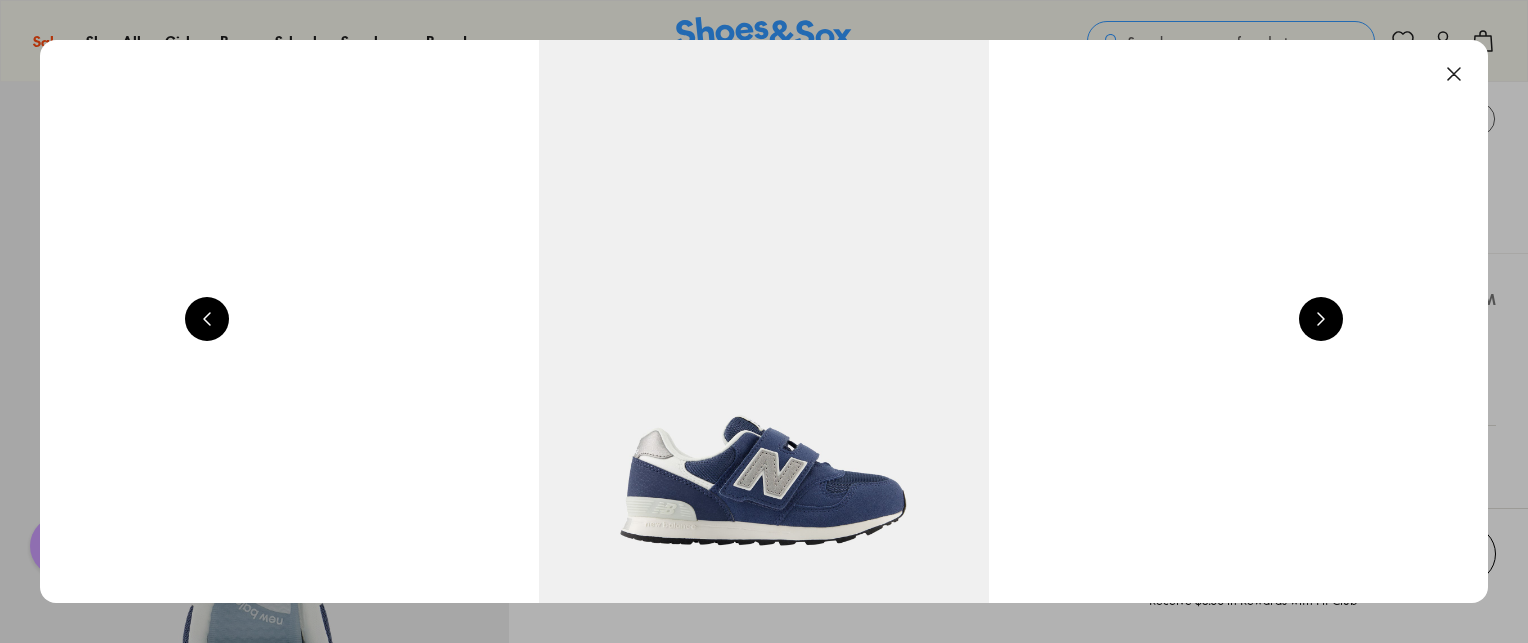 scroll, scrollTop: 0, scrollLeft: 1456, axis: horizontal 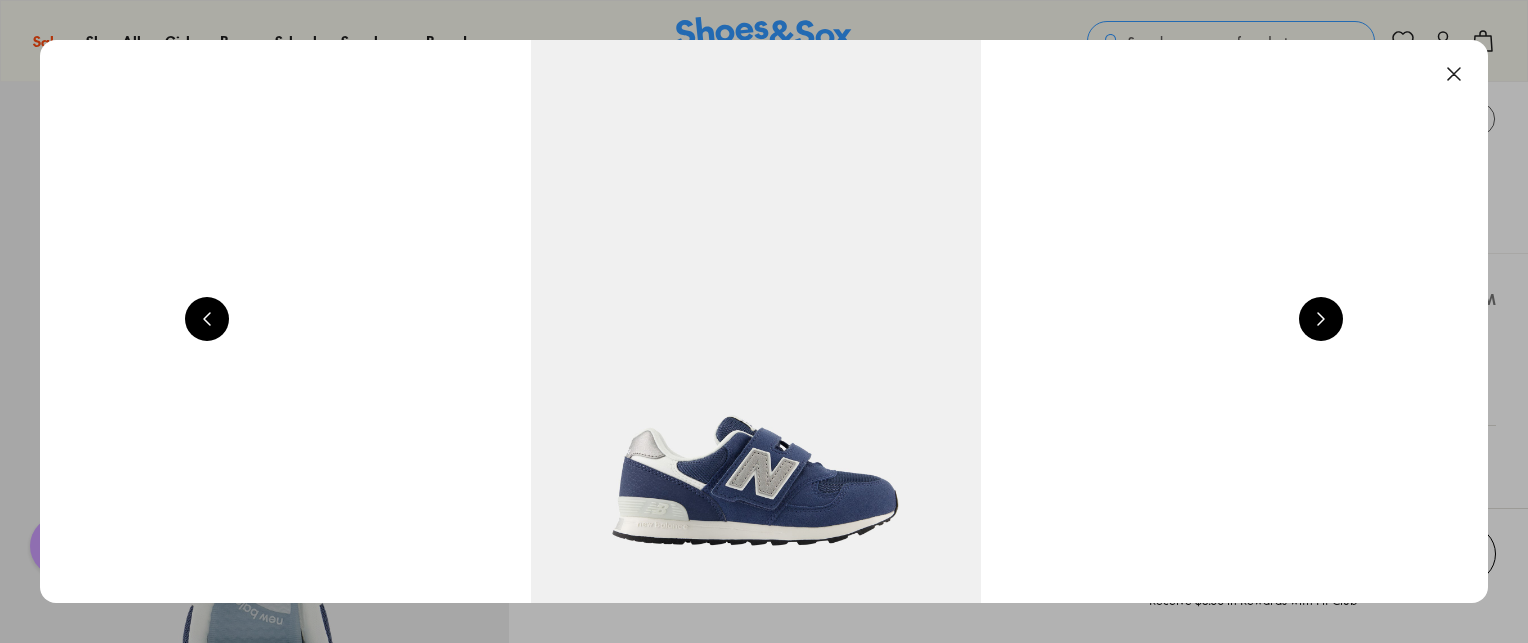 click at bounding box center (1454, 74) 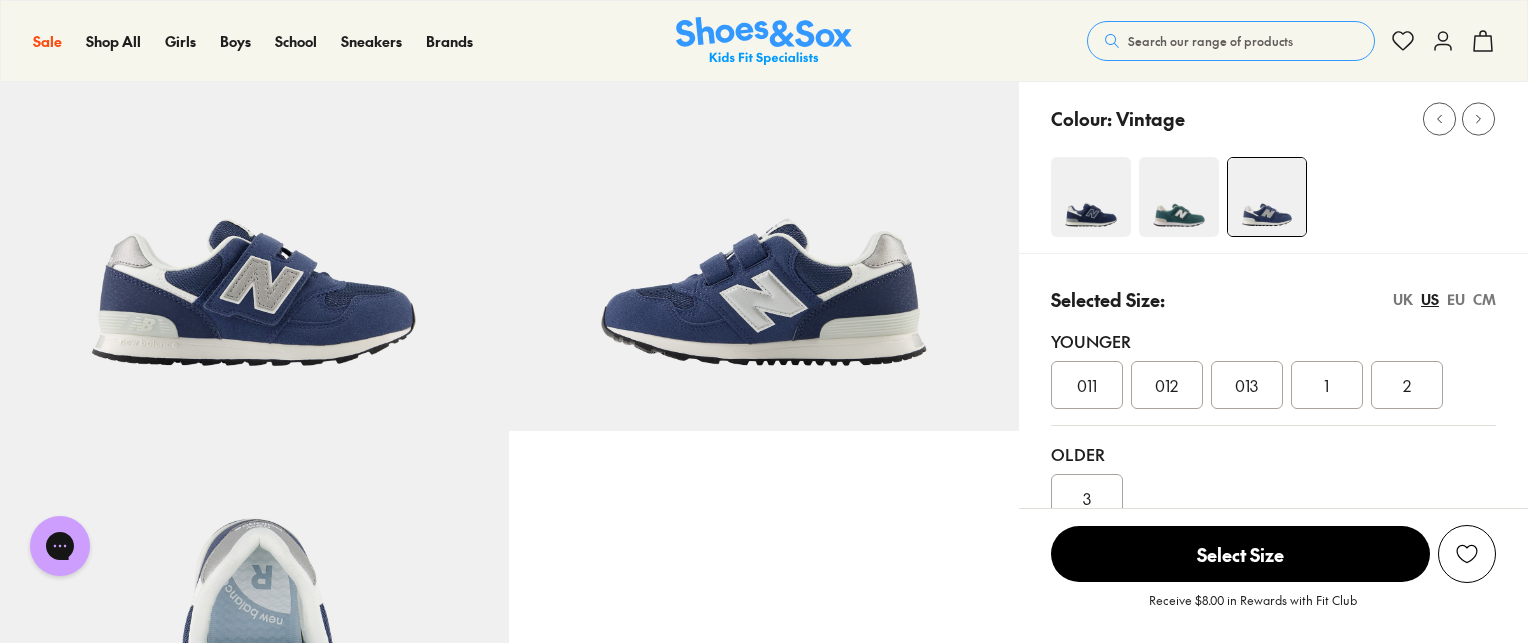 click on "013" at bounding box center (1247, 385) 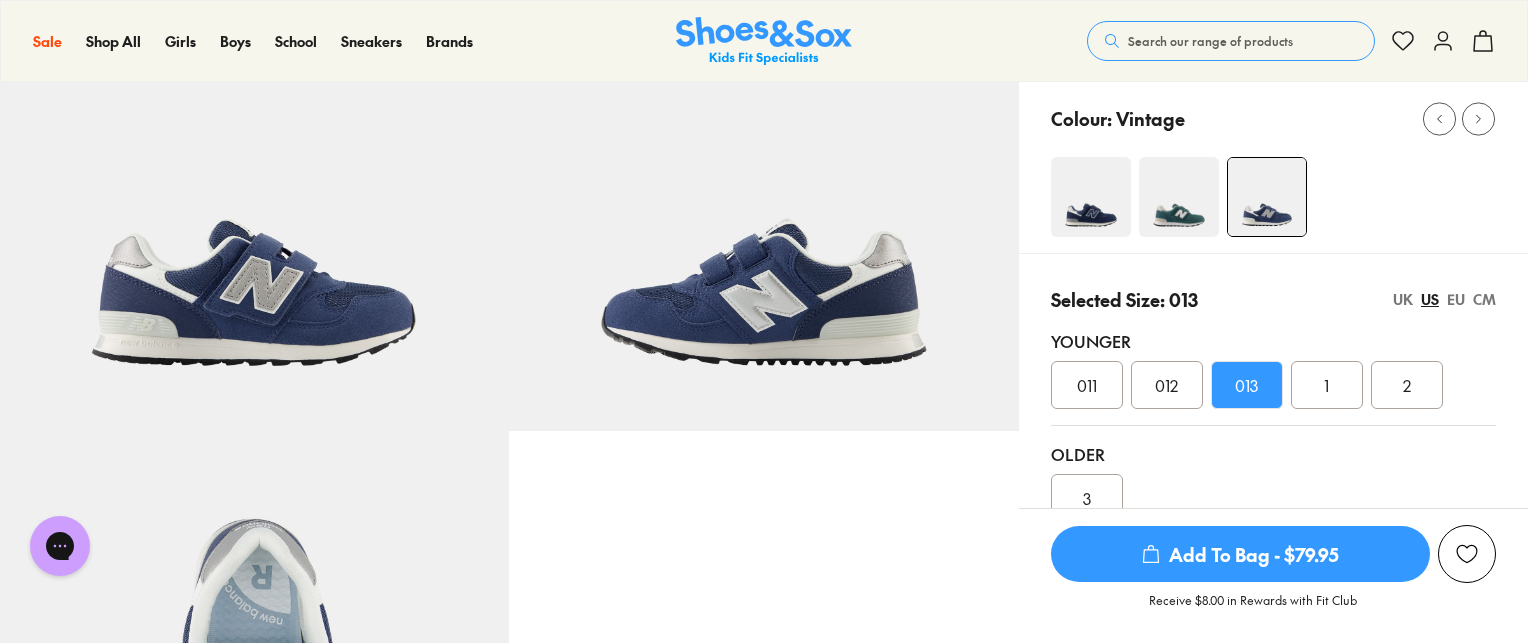 scroll, scrollTop: 100, scrollLeft: 0, axis: vertical 